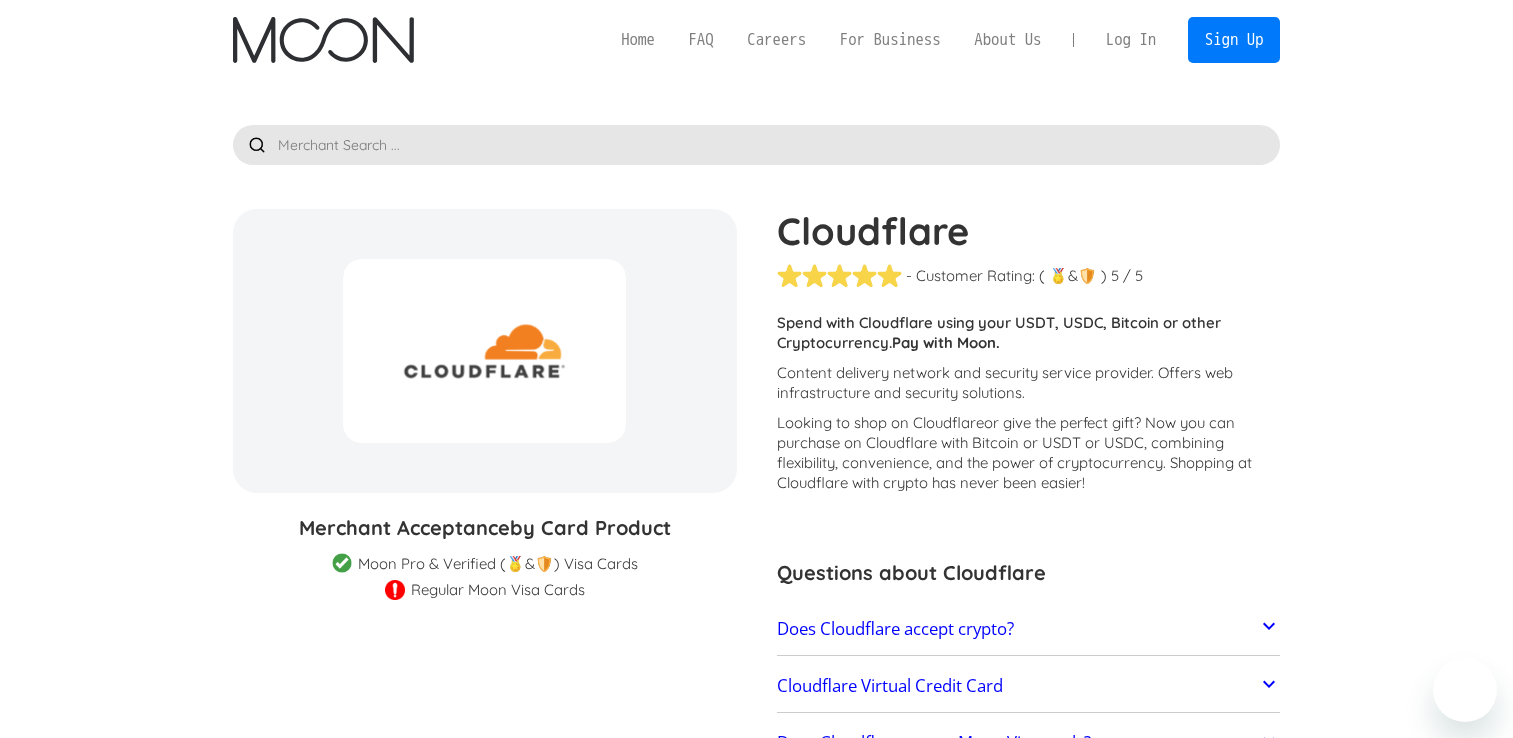 scroll, scrollTop: 0, scrollLeft: 0, axis: both 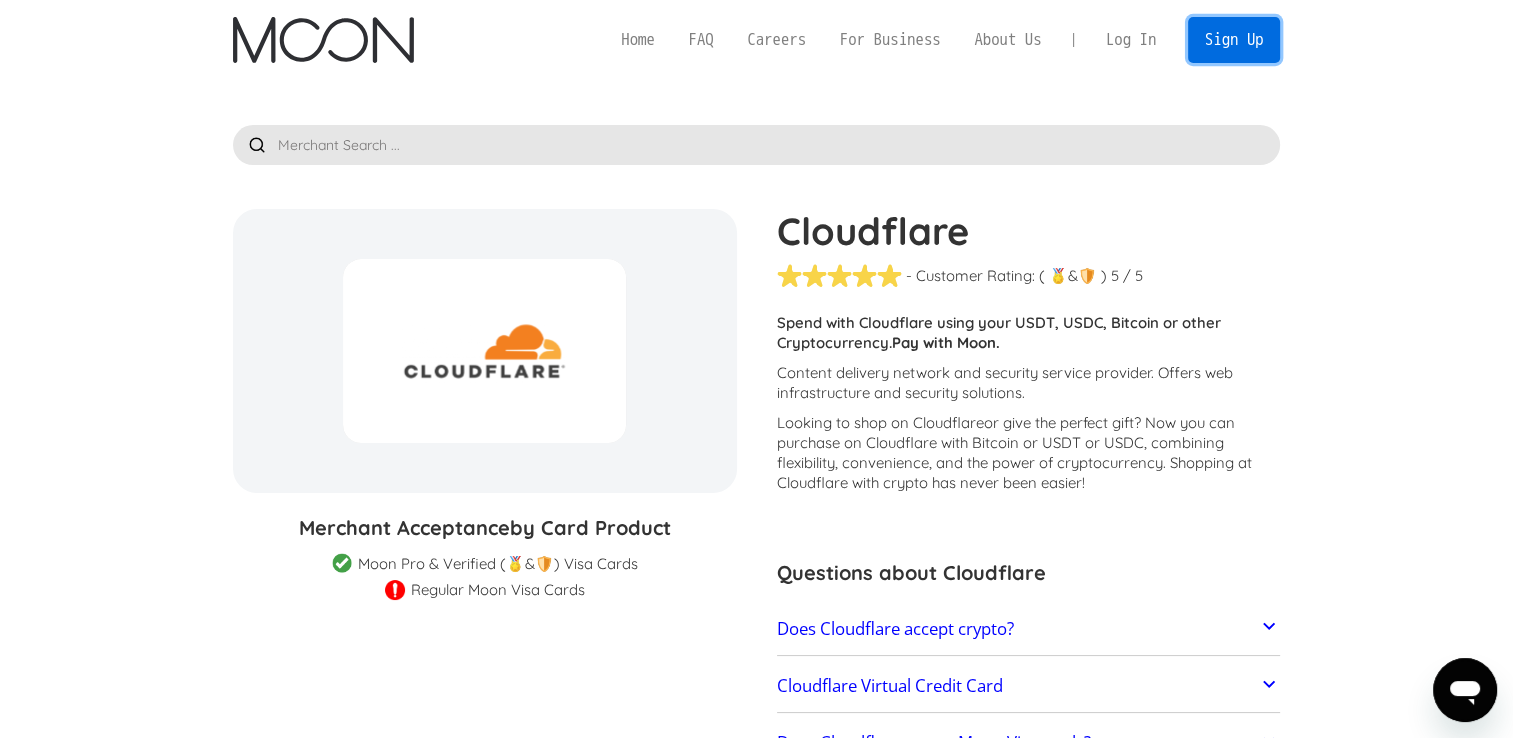 click on "Sign Up" at bounding box center (1234, 39) 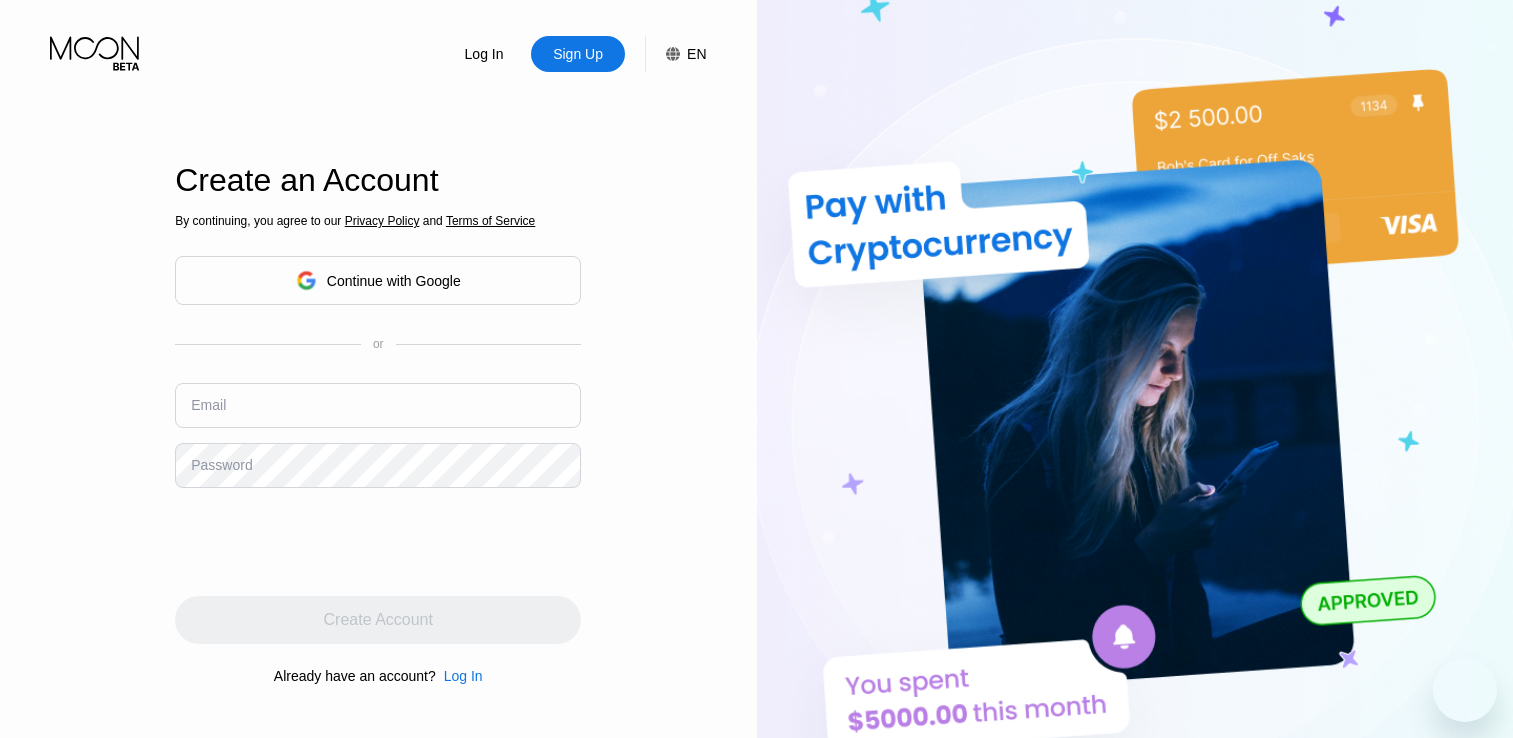 scroll, scrollTop: 0, scrollLeft: 0, axis: both 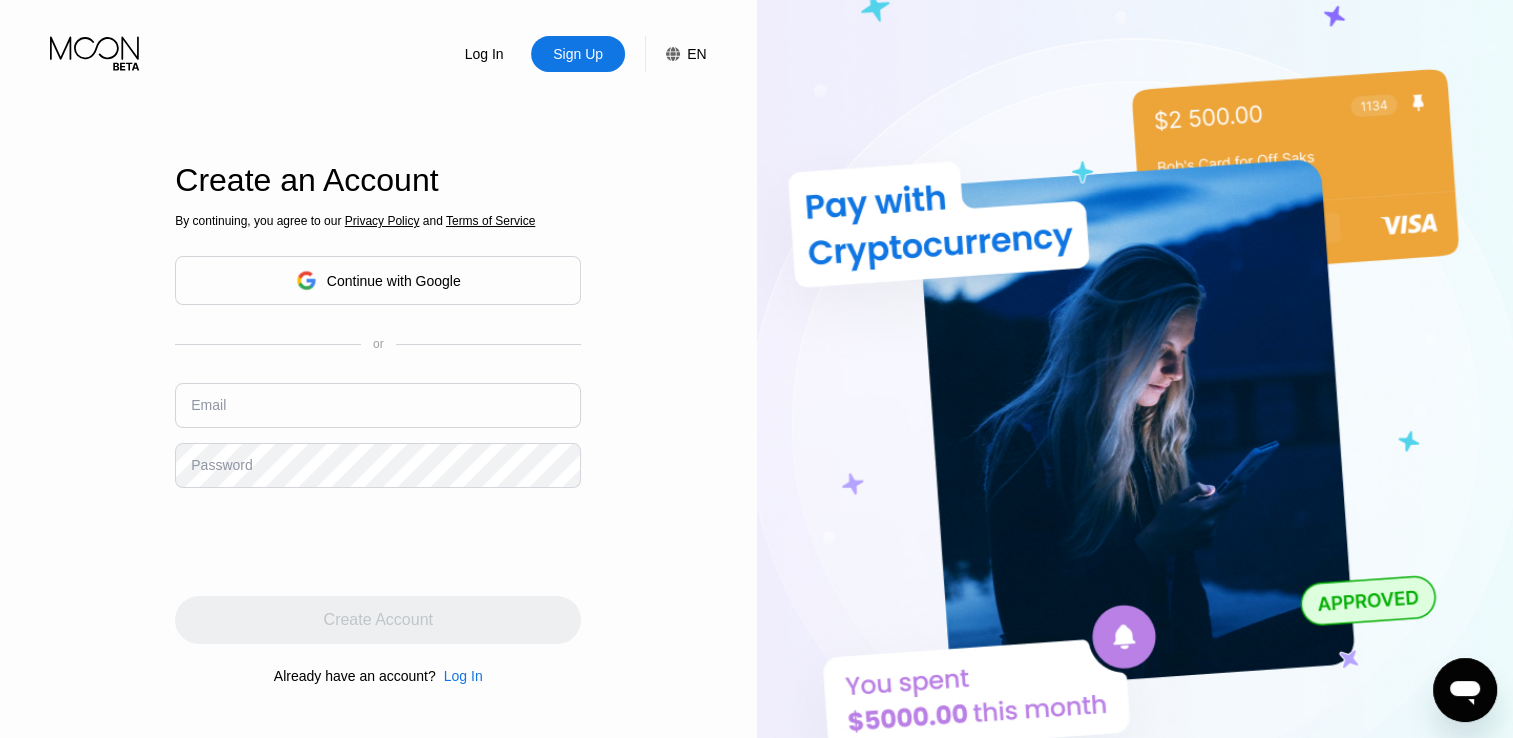 click at bounding box center [378, 405] 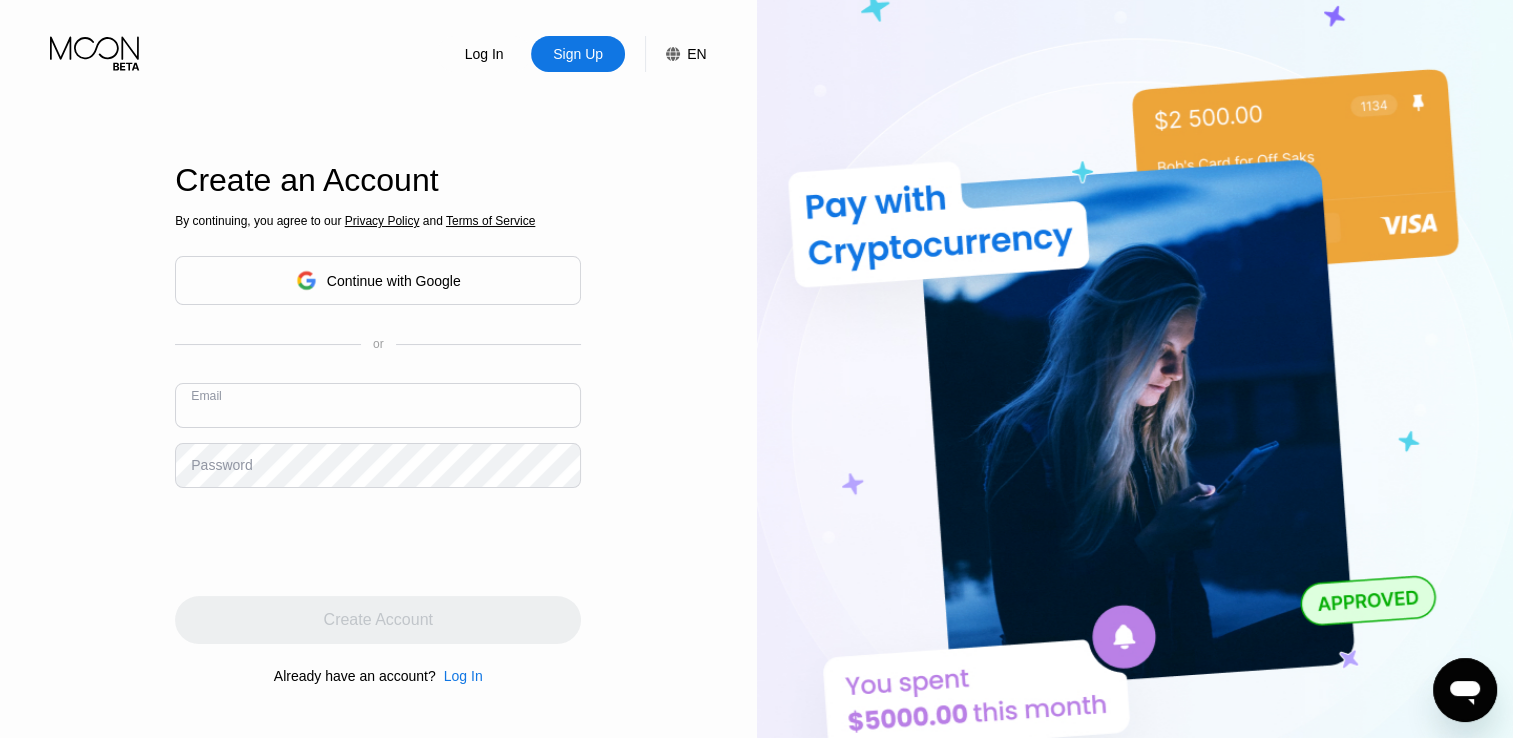 paste on "vipsteroids@proton.me" 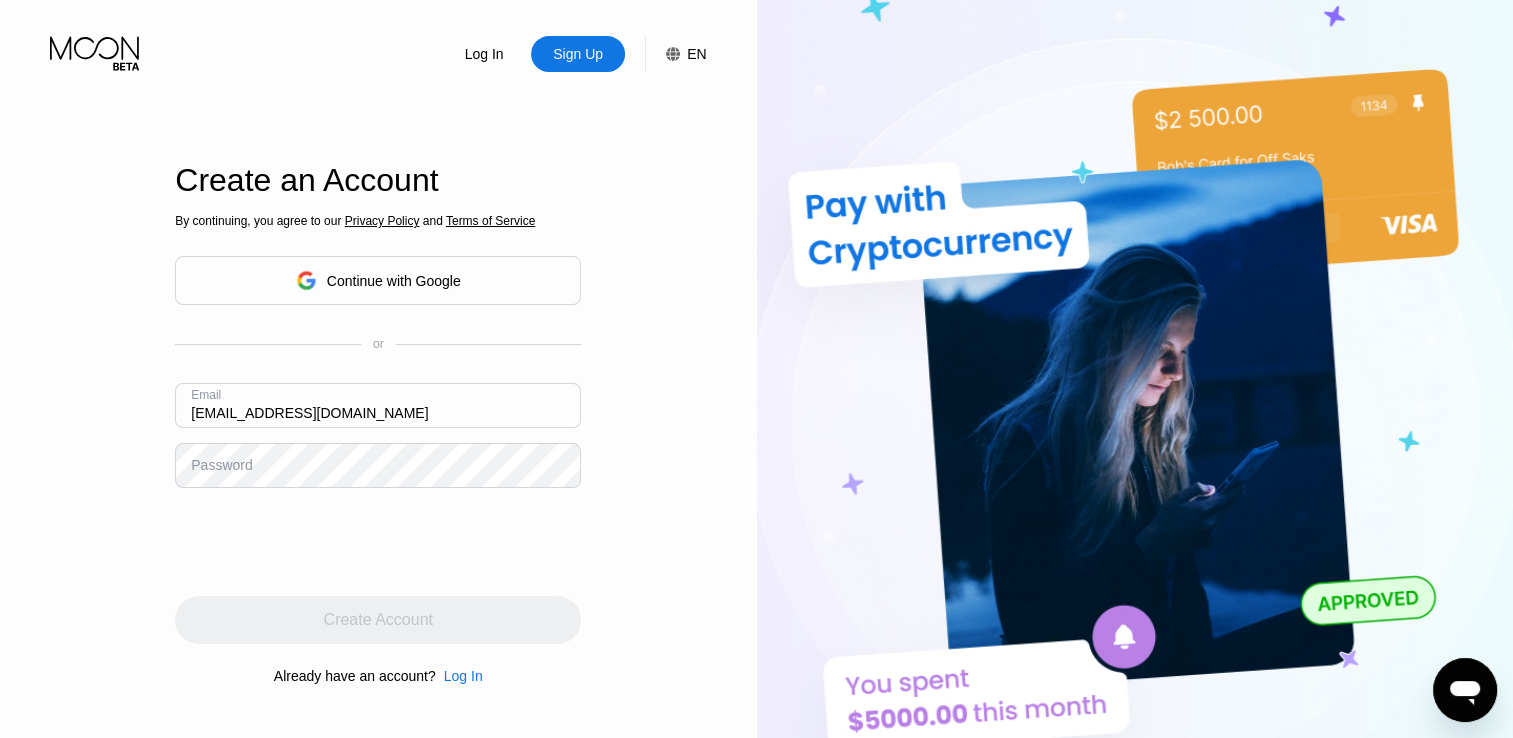 type on "vipsteroids@proton.me" 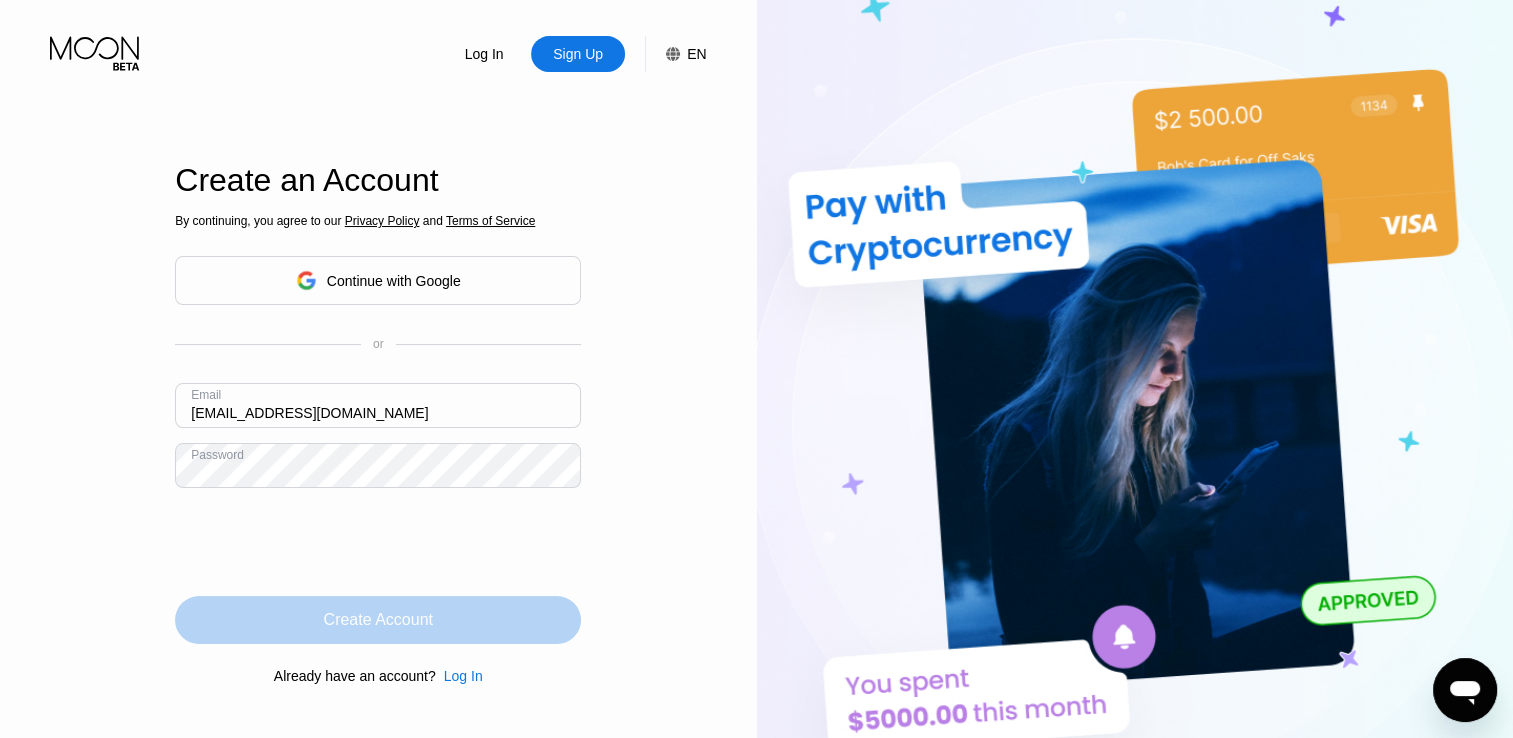 click on "Create Account" at bounding box center (378, 620) 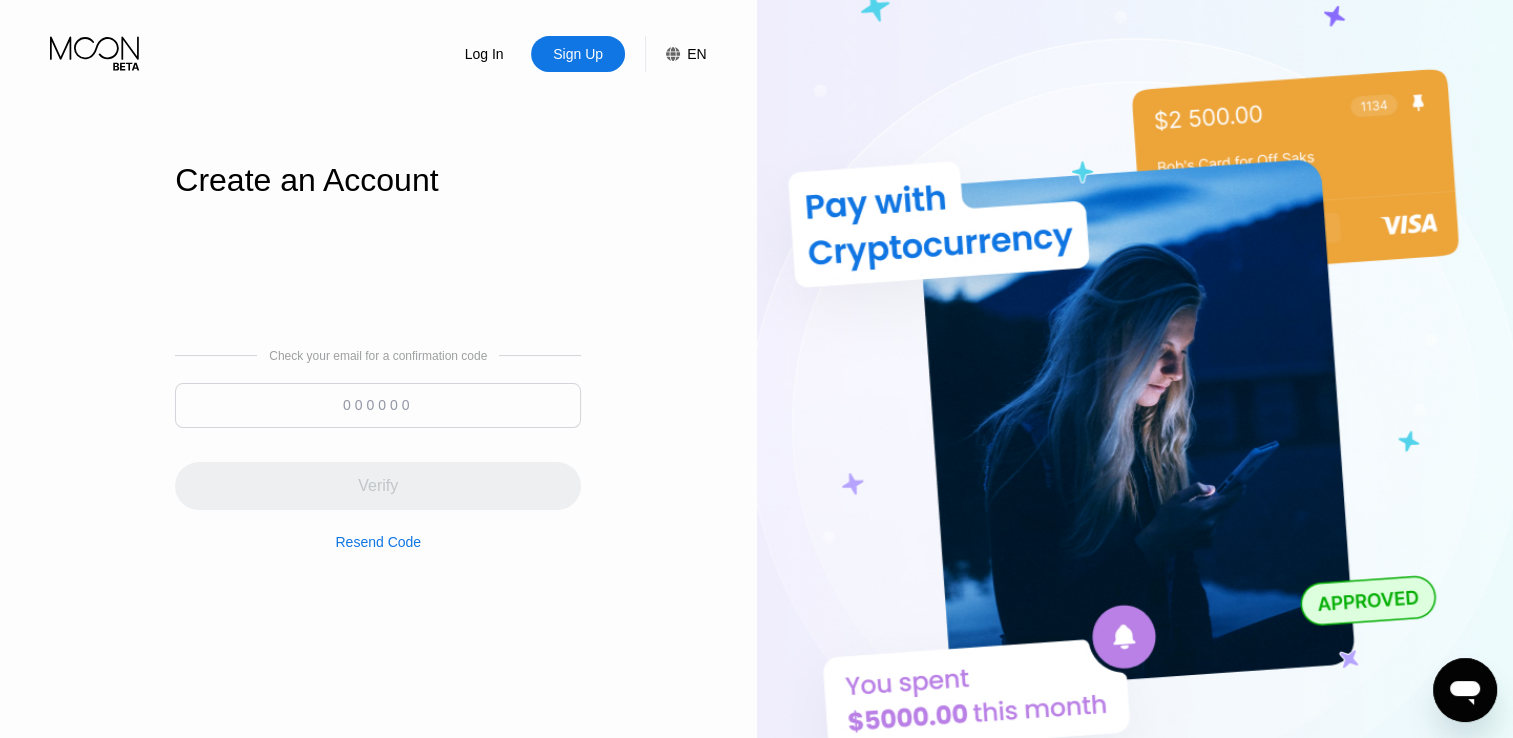 click at bounding box center (378, 405) 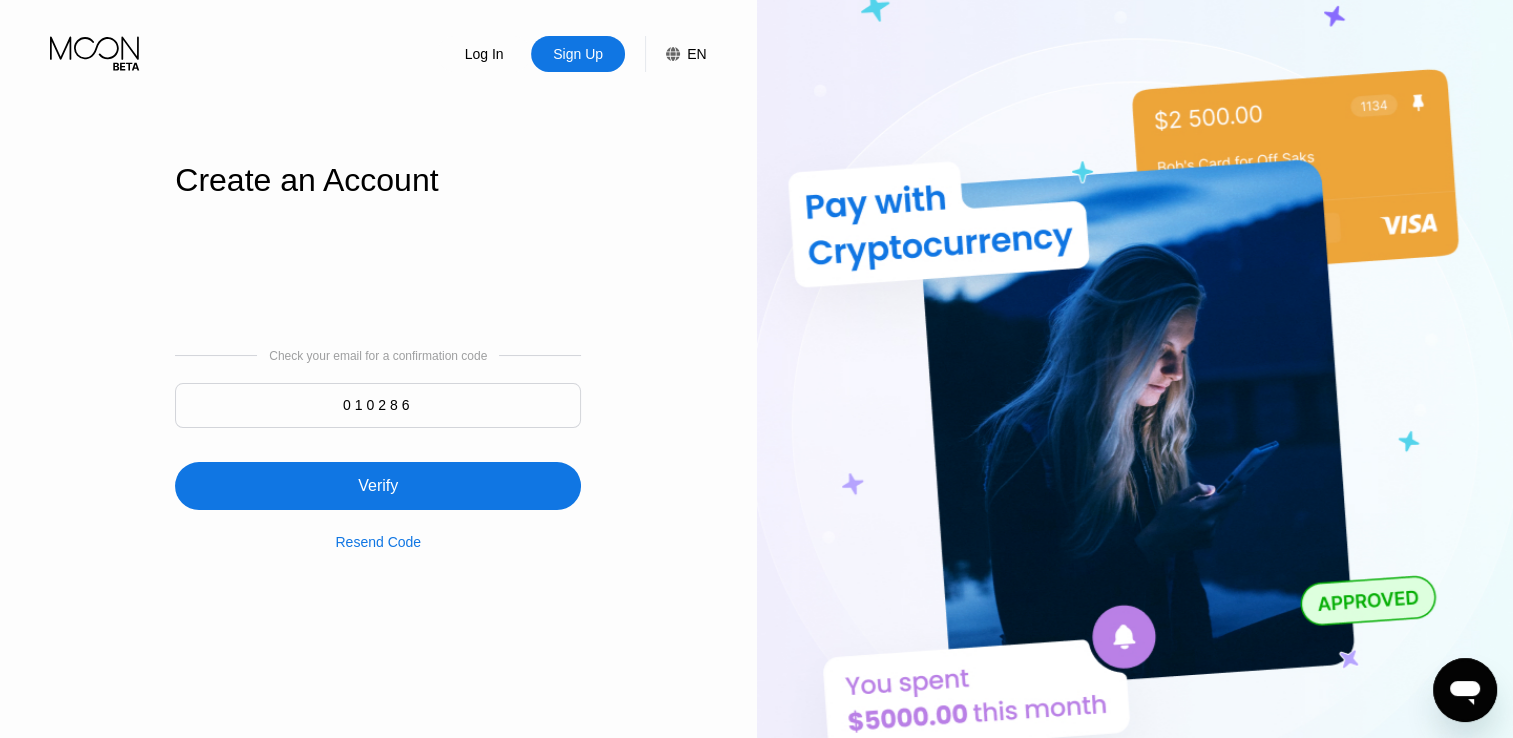 type on "010286" 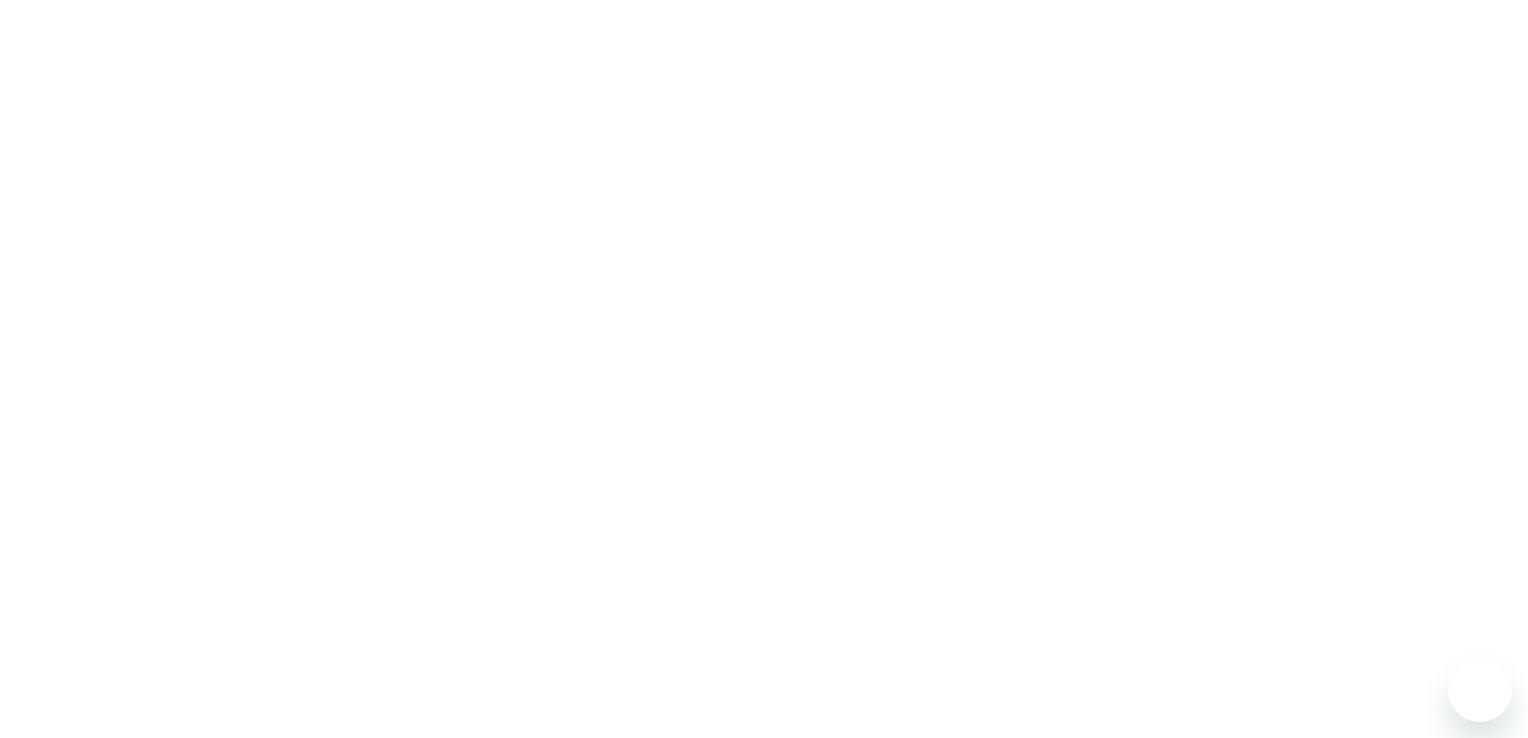 scroll, scrollTop: 0, scrollLeft: 0, axis: both 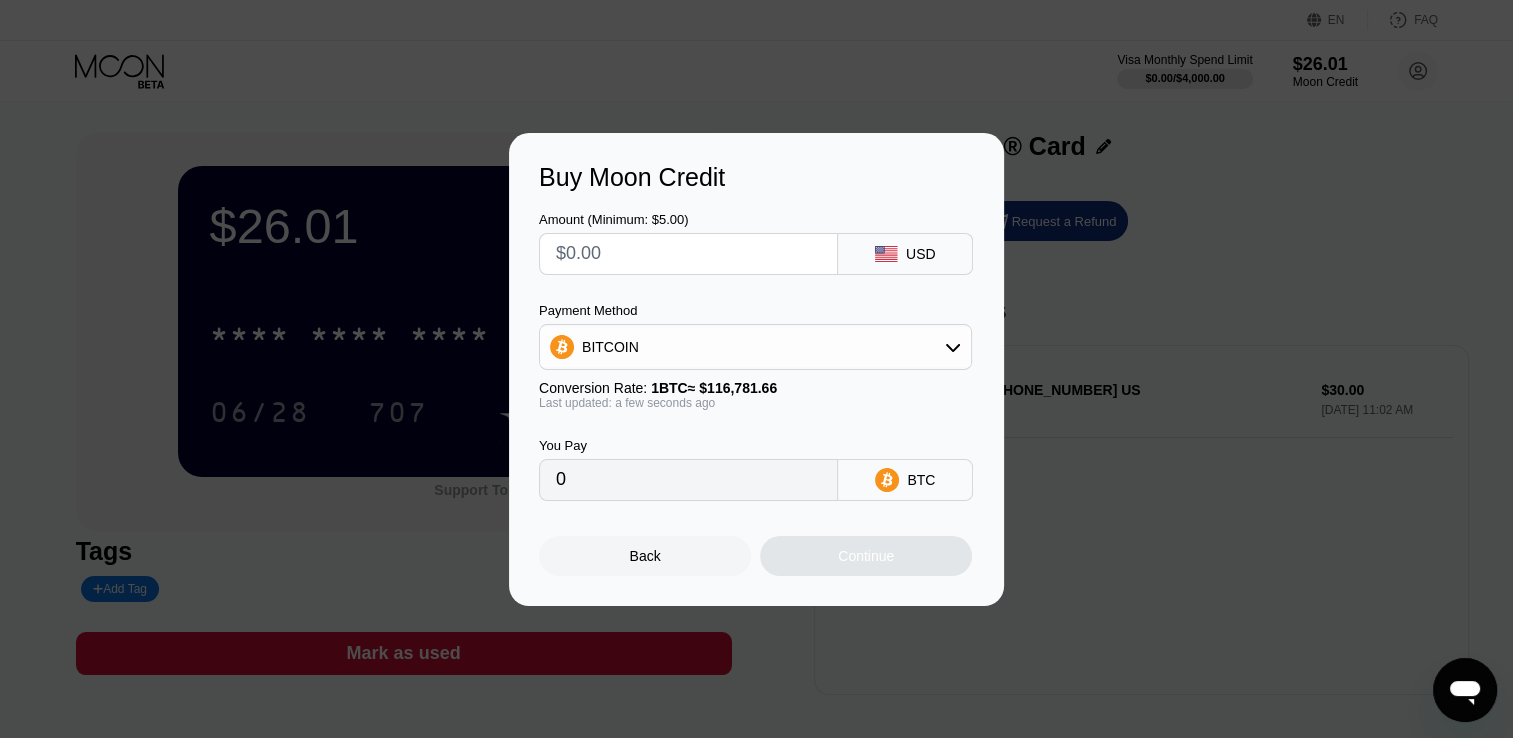 click on "Buy Moon Credit Amount (Minimum: $5.00) USD Payment Method BITCOIN Conversion Rate:   1  BTC  ≈   $116,781.66 Last updated:   a few seconds ago You Pay 0 BTC Back Continue" at bounding box center [756, 369] 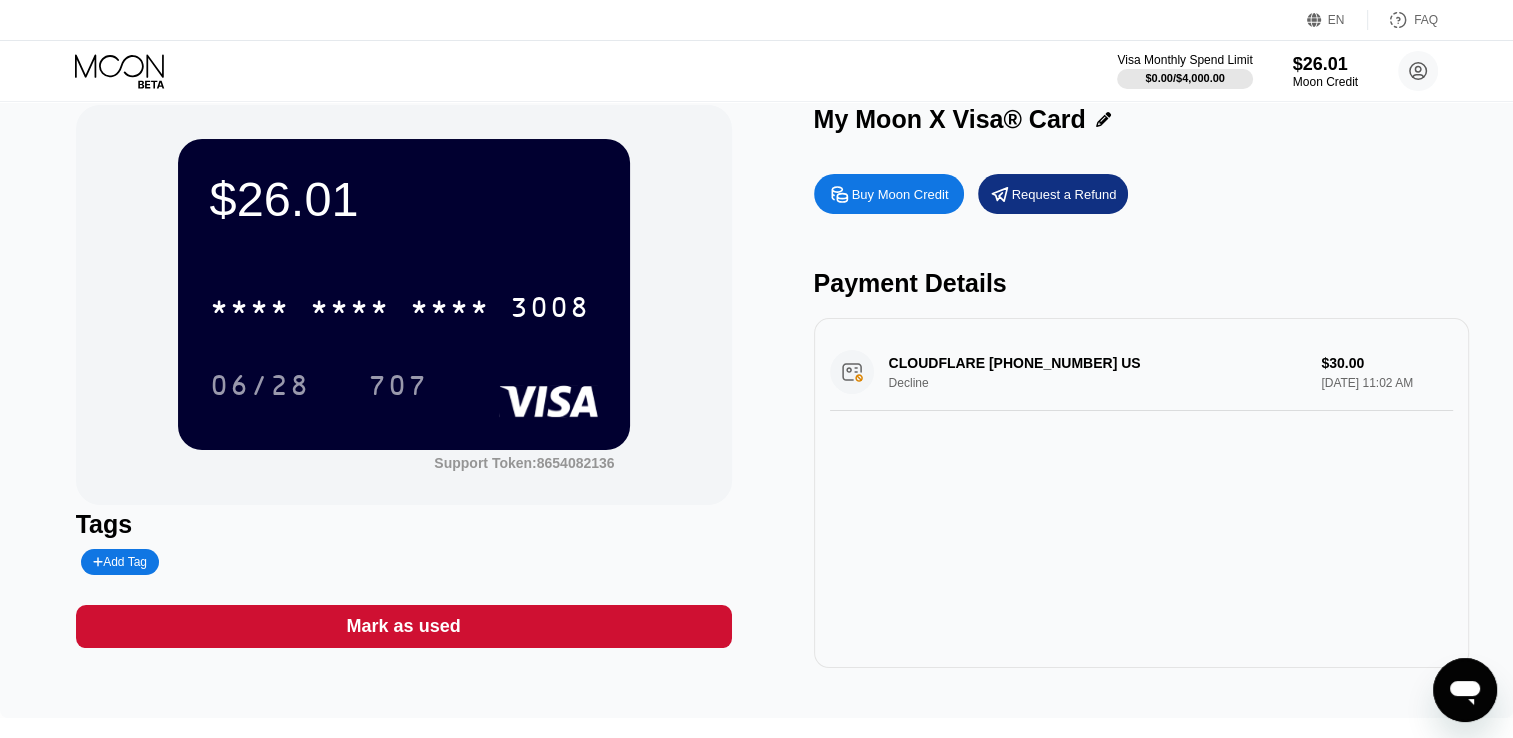 scroll, scrollTop: 20, scrollLeft: 0, axis: vertical 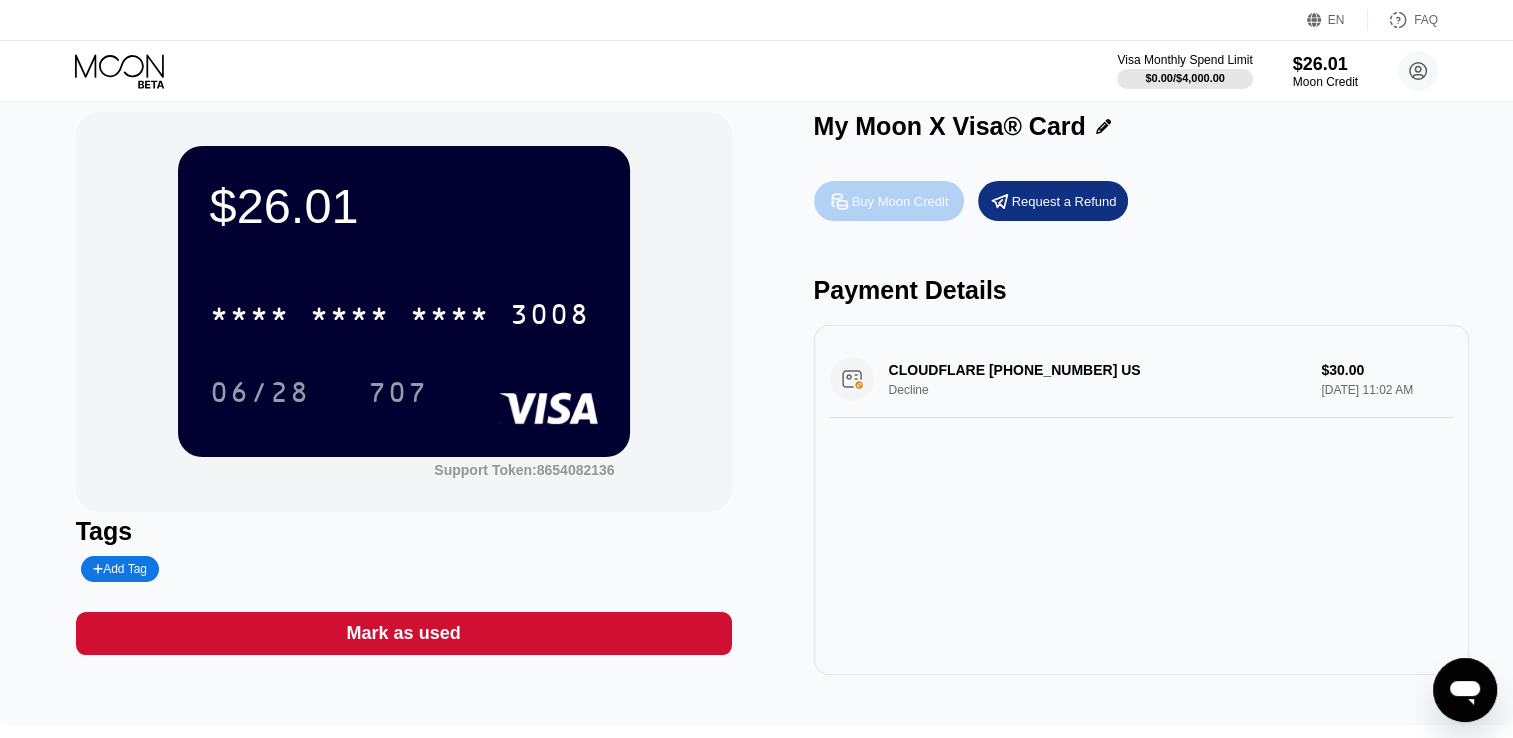 click on "Buy Moon Credit" at bounding box center (889, 201) 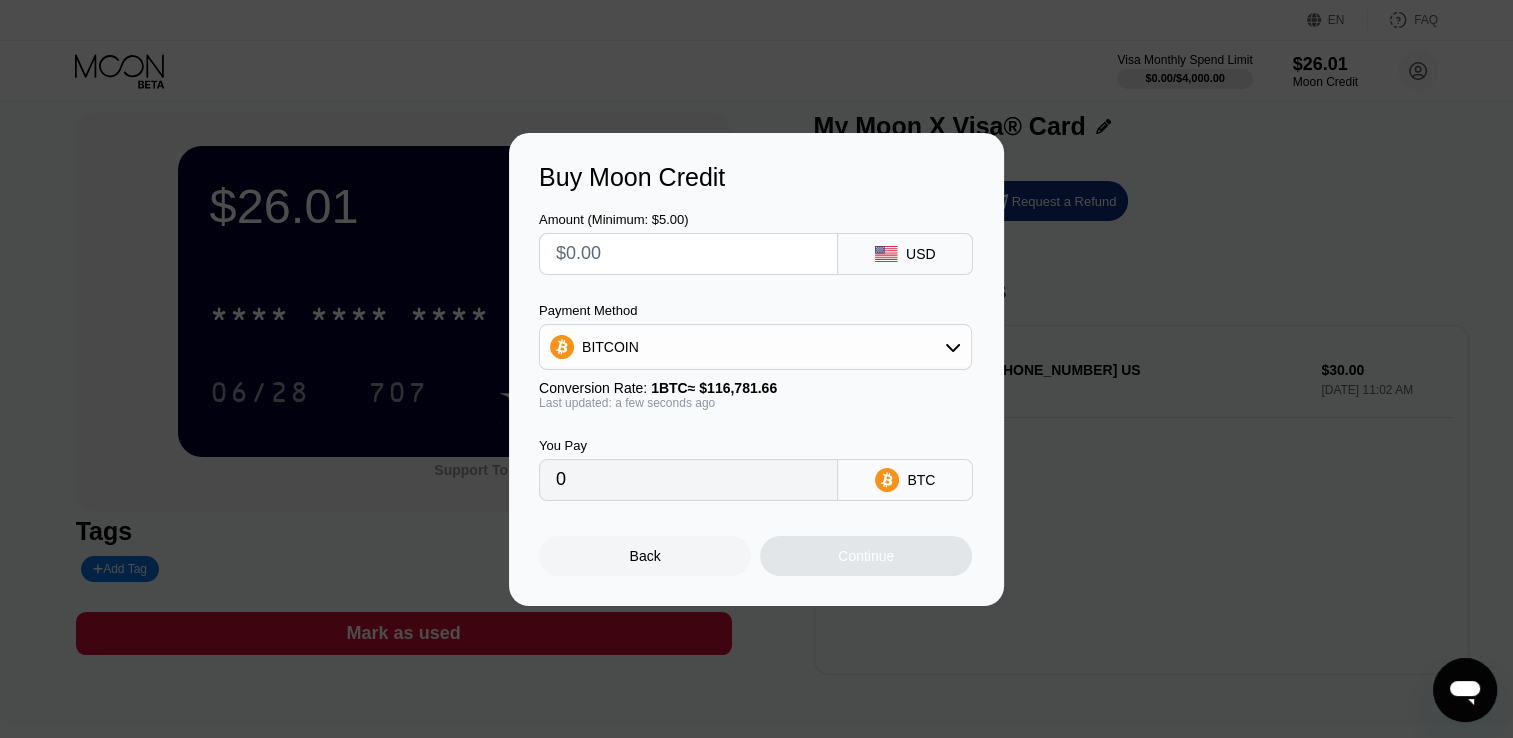 click on "BITCOIN" at bounding box center (755, 347) 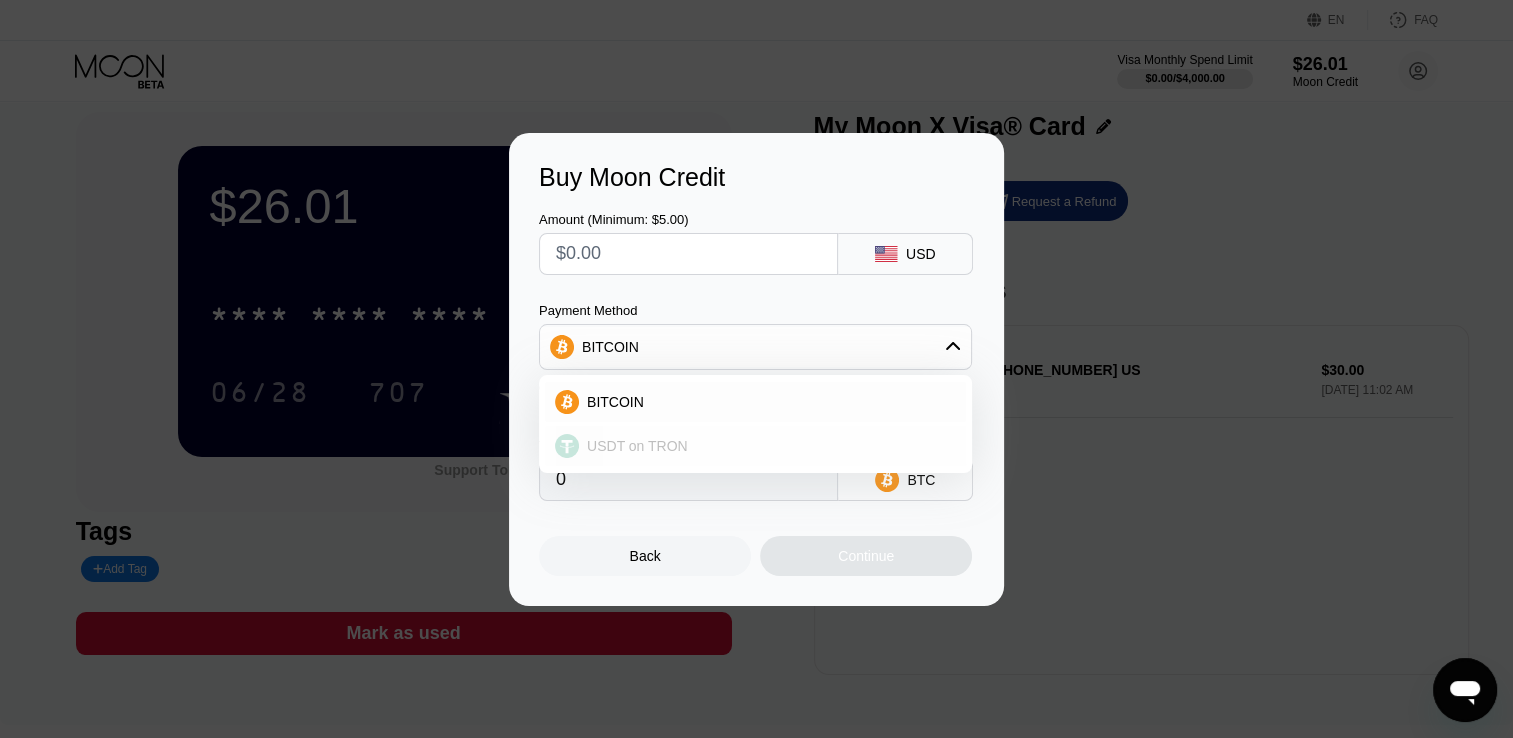 click on "USDT on TRON" at bounding box center [755, 446] 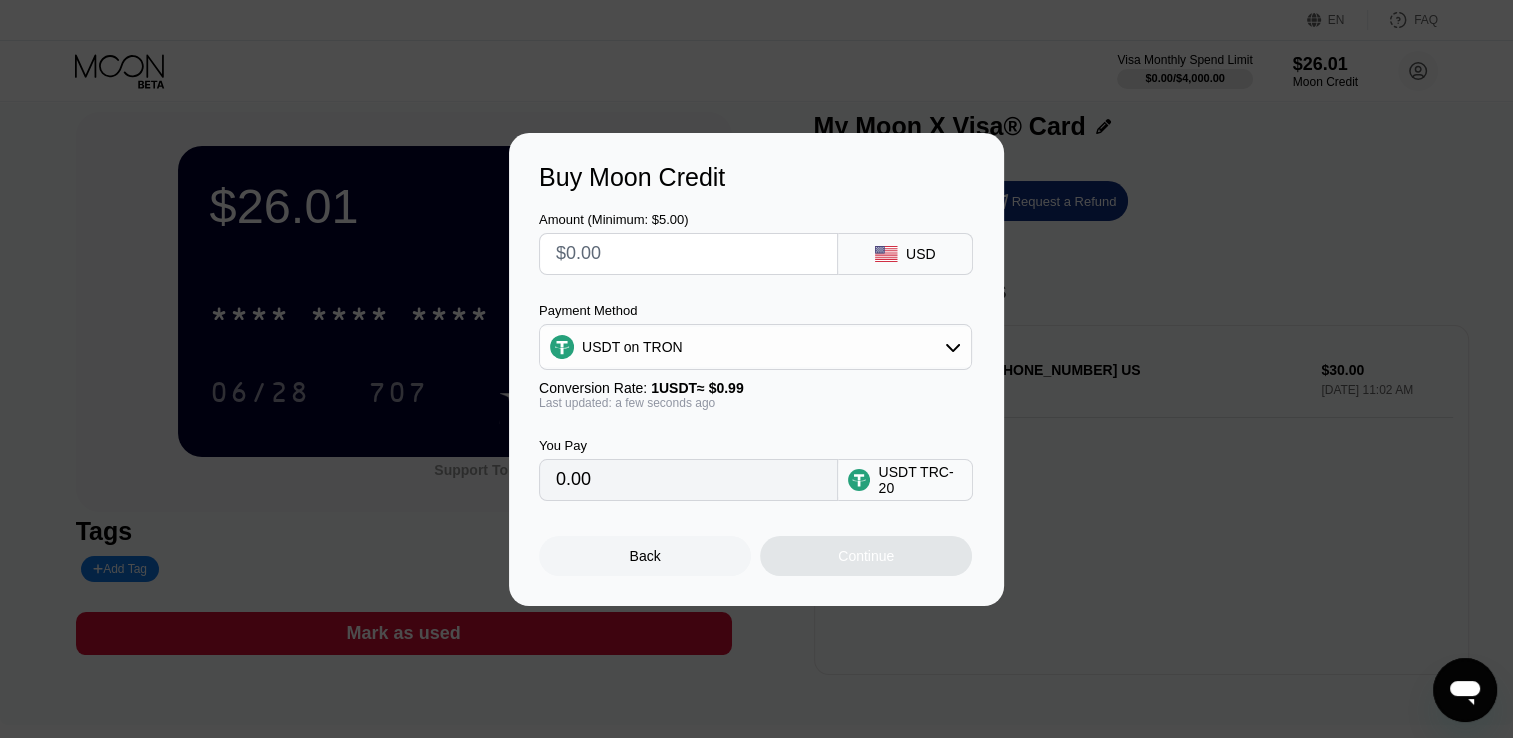 click on "0.00" at bounding box center (688, 480) 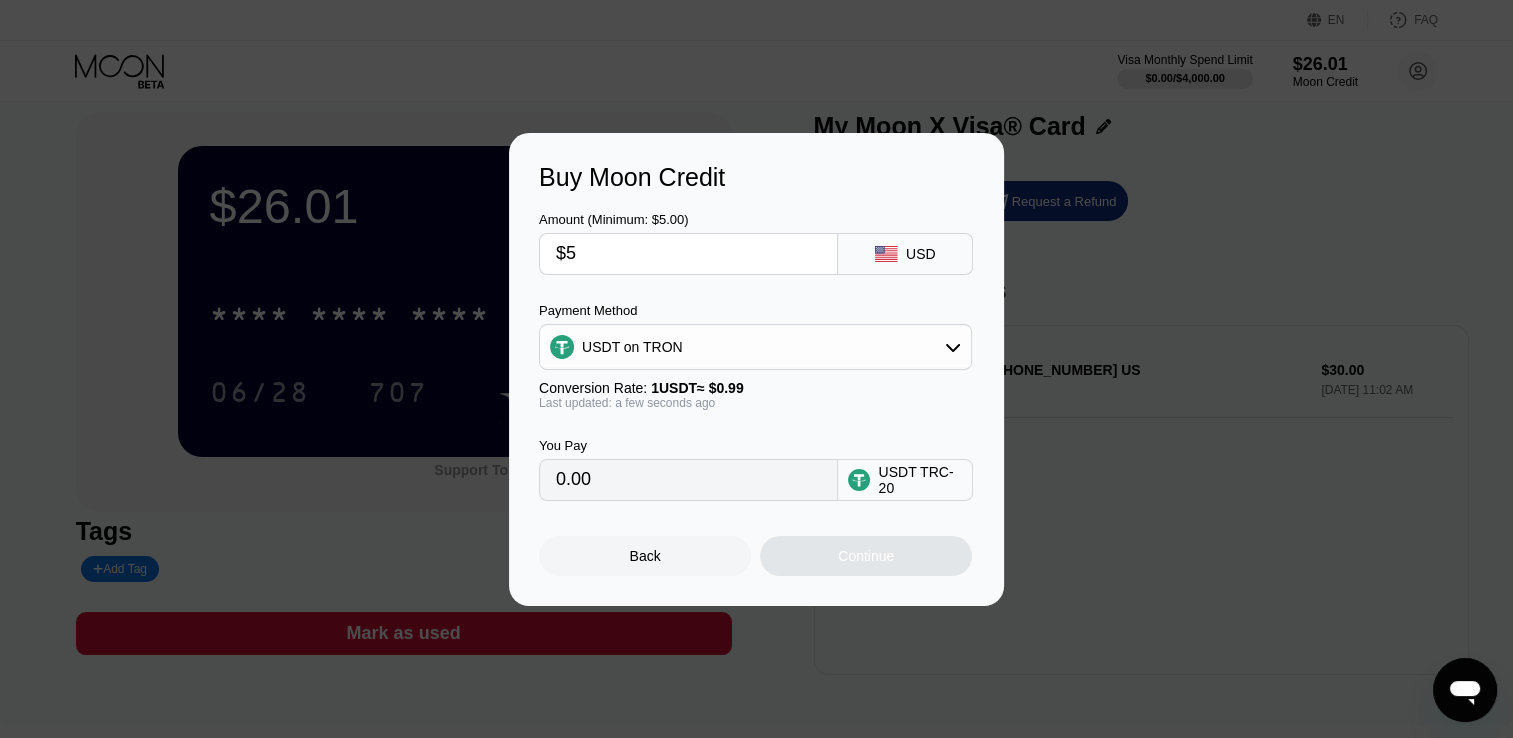 type on "5.05" 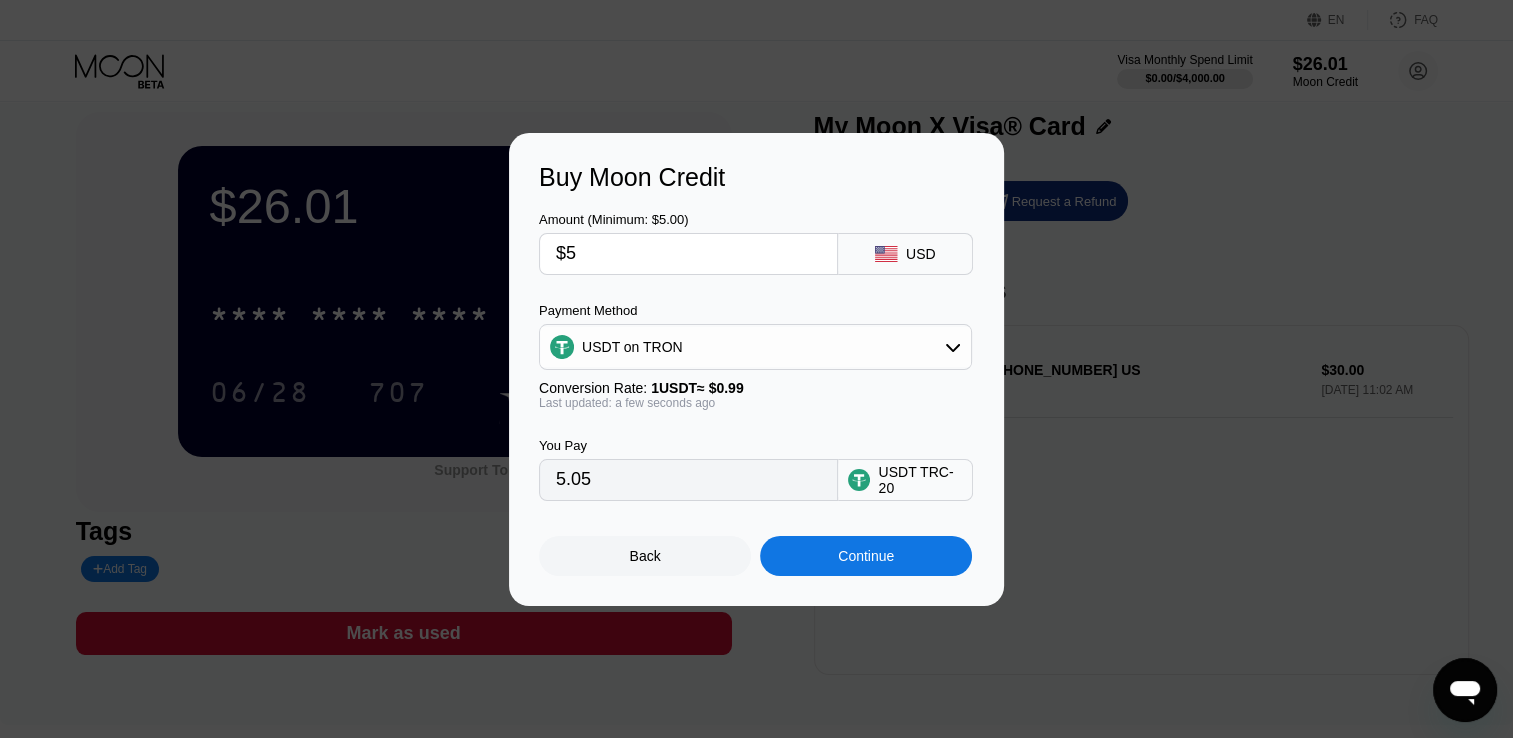 type on "$5" 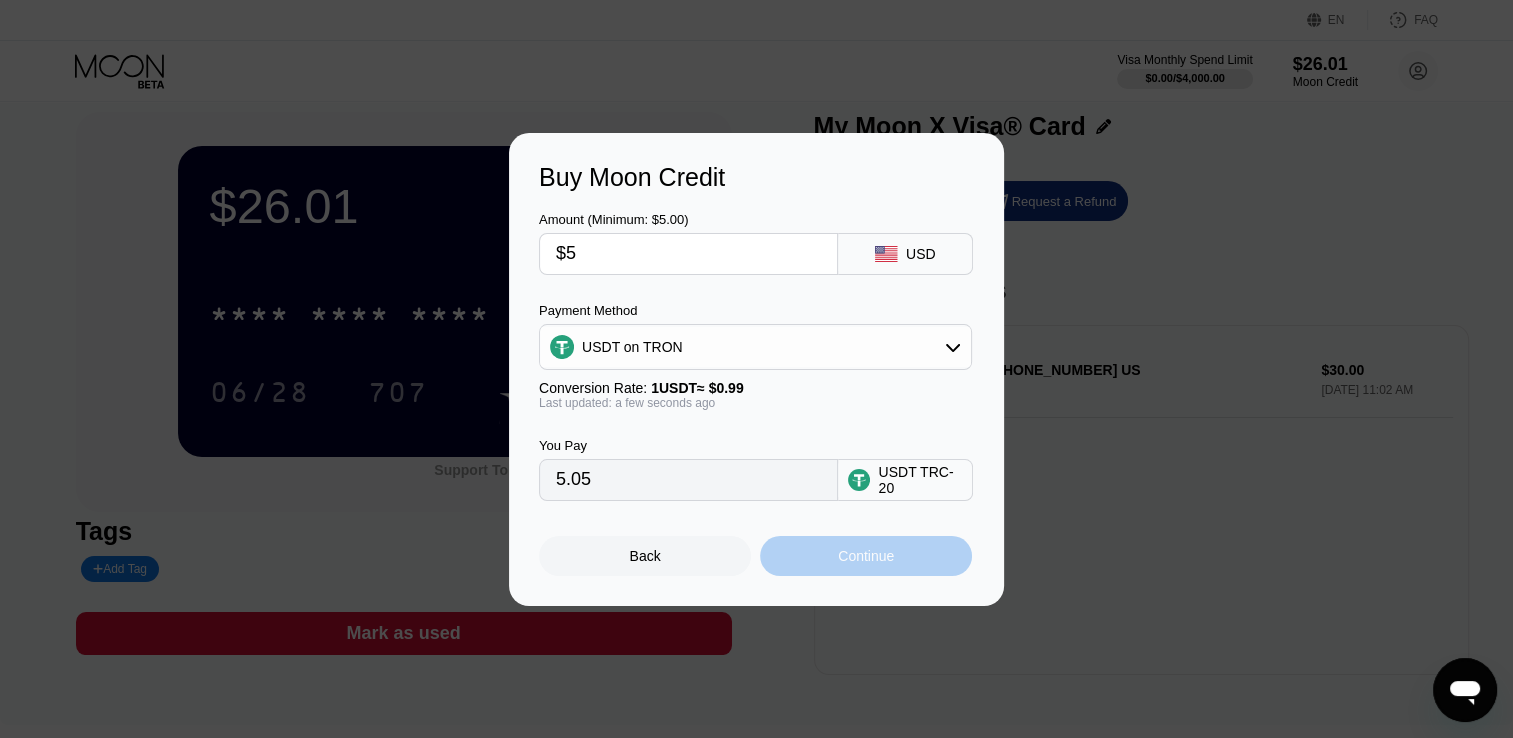 click on "Continue" at bounding box center (866, 556) 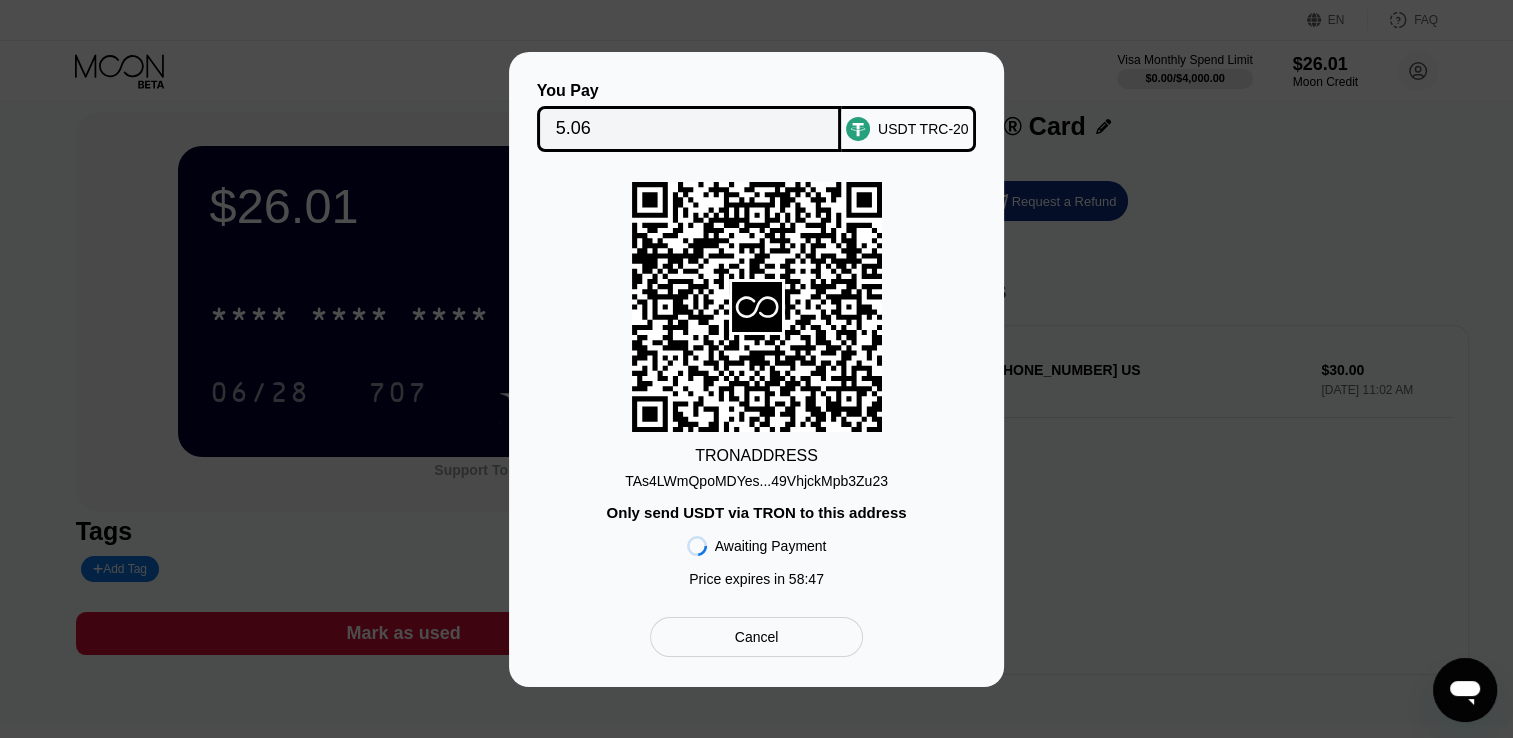 click on "TAs4LWmQpoMDYes...49VhjckMpb3Zu23" at bounding box center (756, 481) 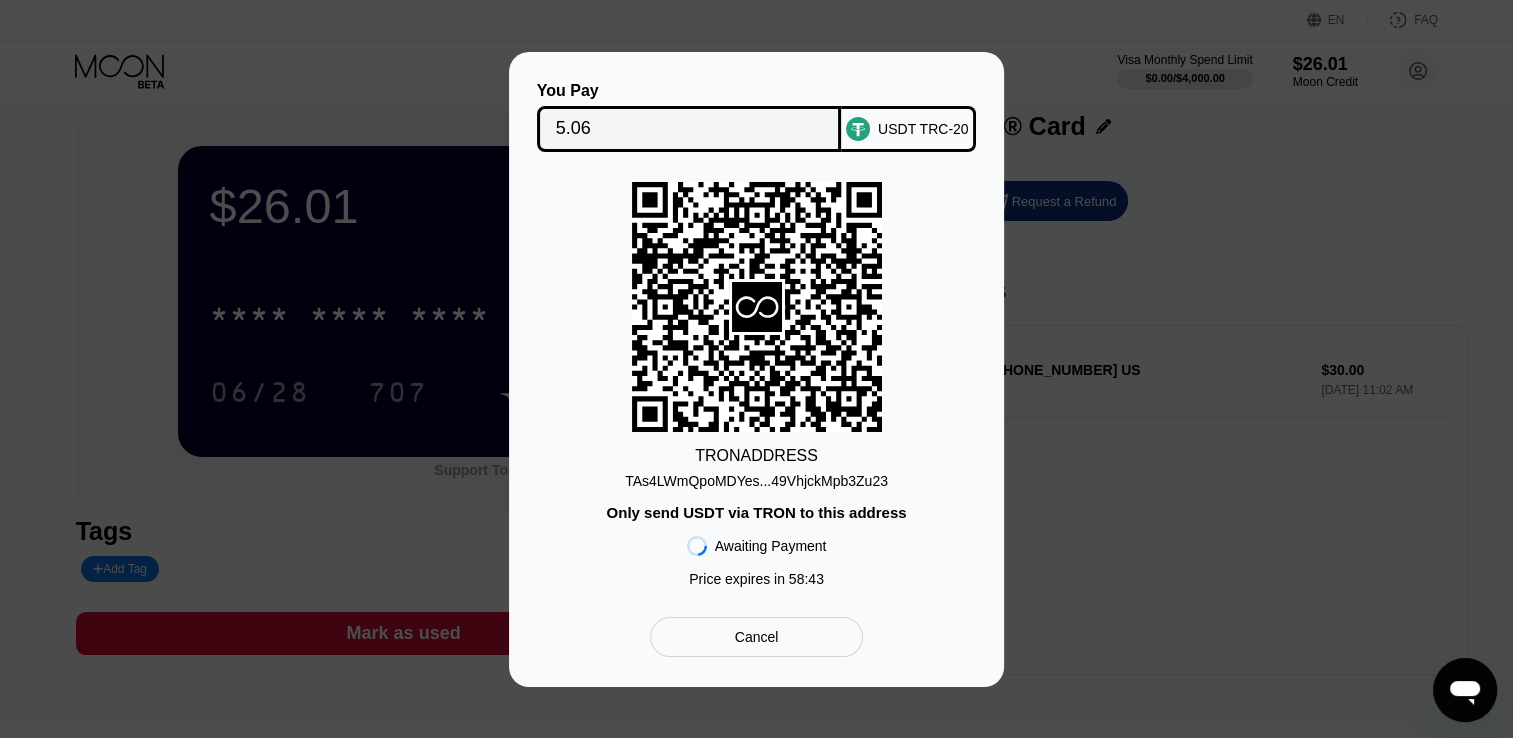 click on "5.06" at bounding box center (689, 129) 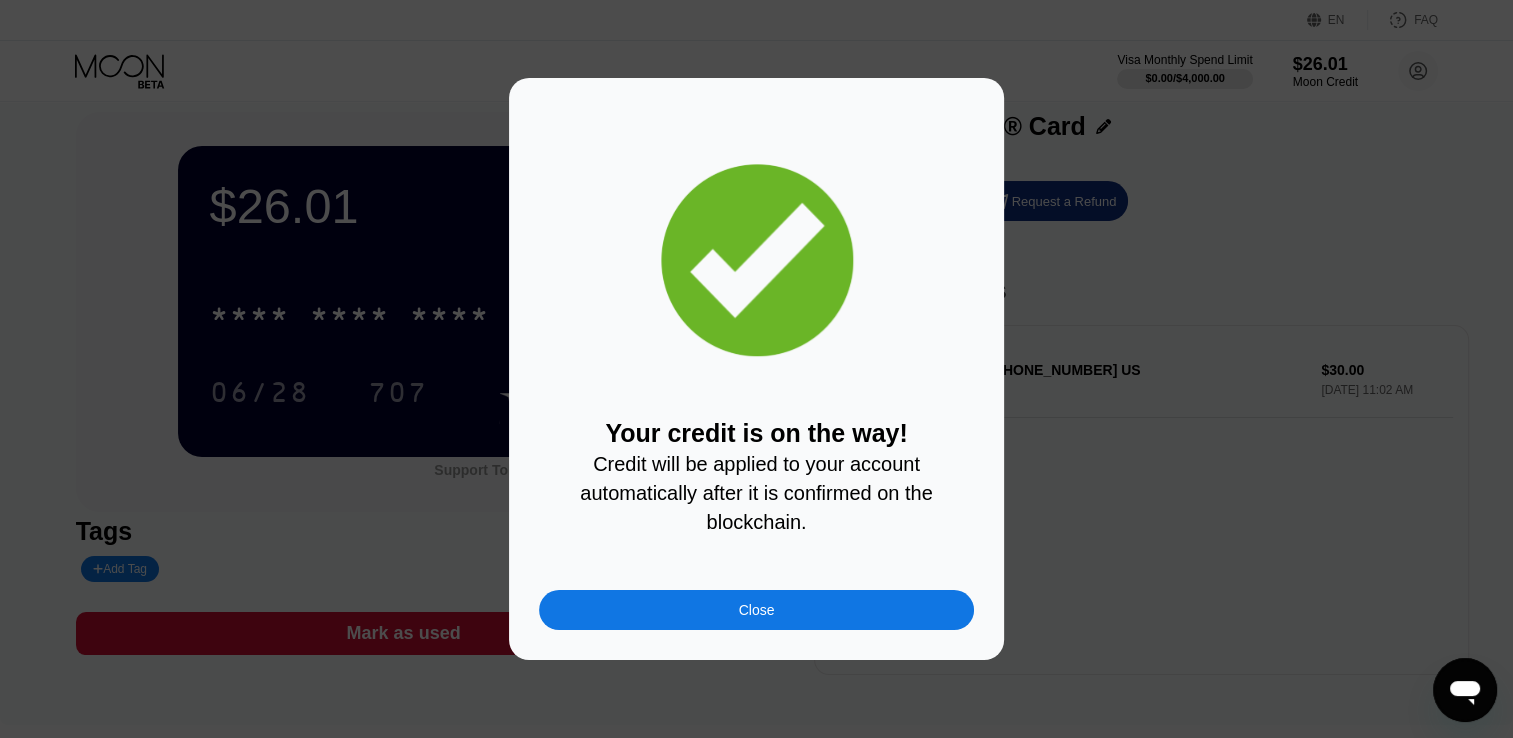click on "Close" at bounding box center (756, 610) 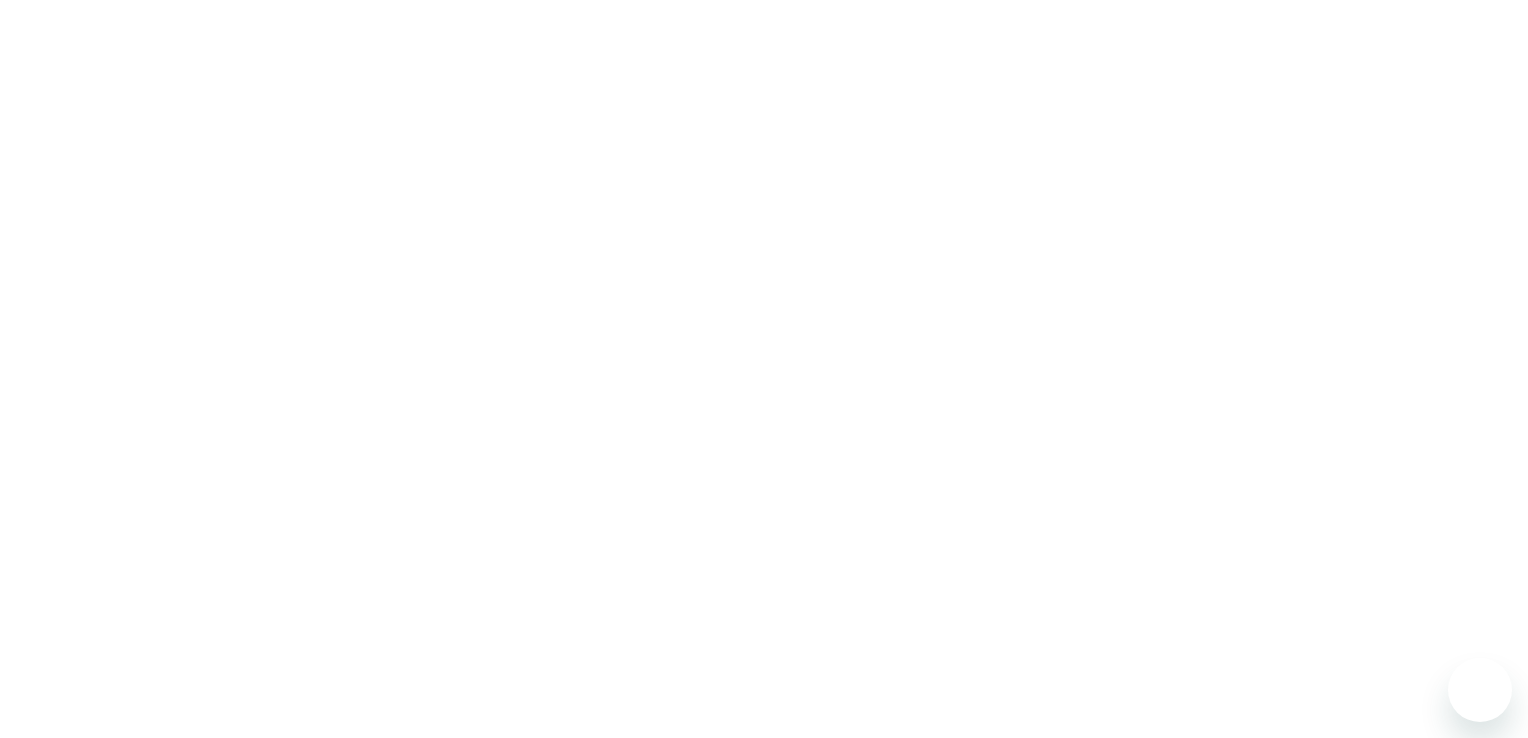 scroll, scrollTop: 0, scrollLeft: 0, axis: both 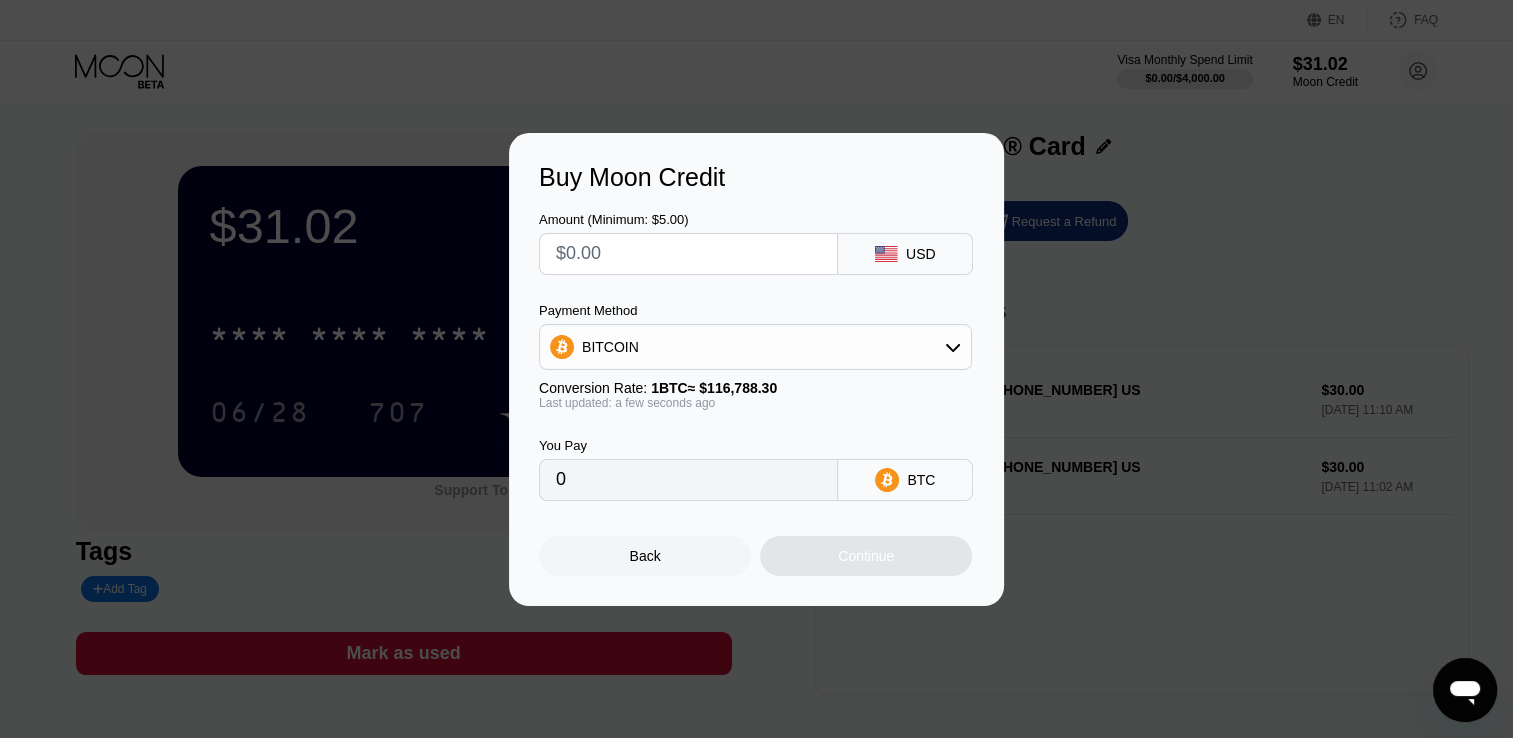 click on "Buy Moon Credit Amount (Minimum: $5.00) USD Payment Method BITCOIN Conversion Rate:   1  BTC  ≈   $116,788.30 Last updated:   a few seconds ago You Pay 0 BTC Back Continue" at bounding box center [756, 369] 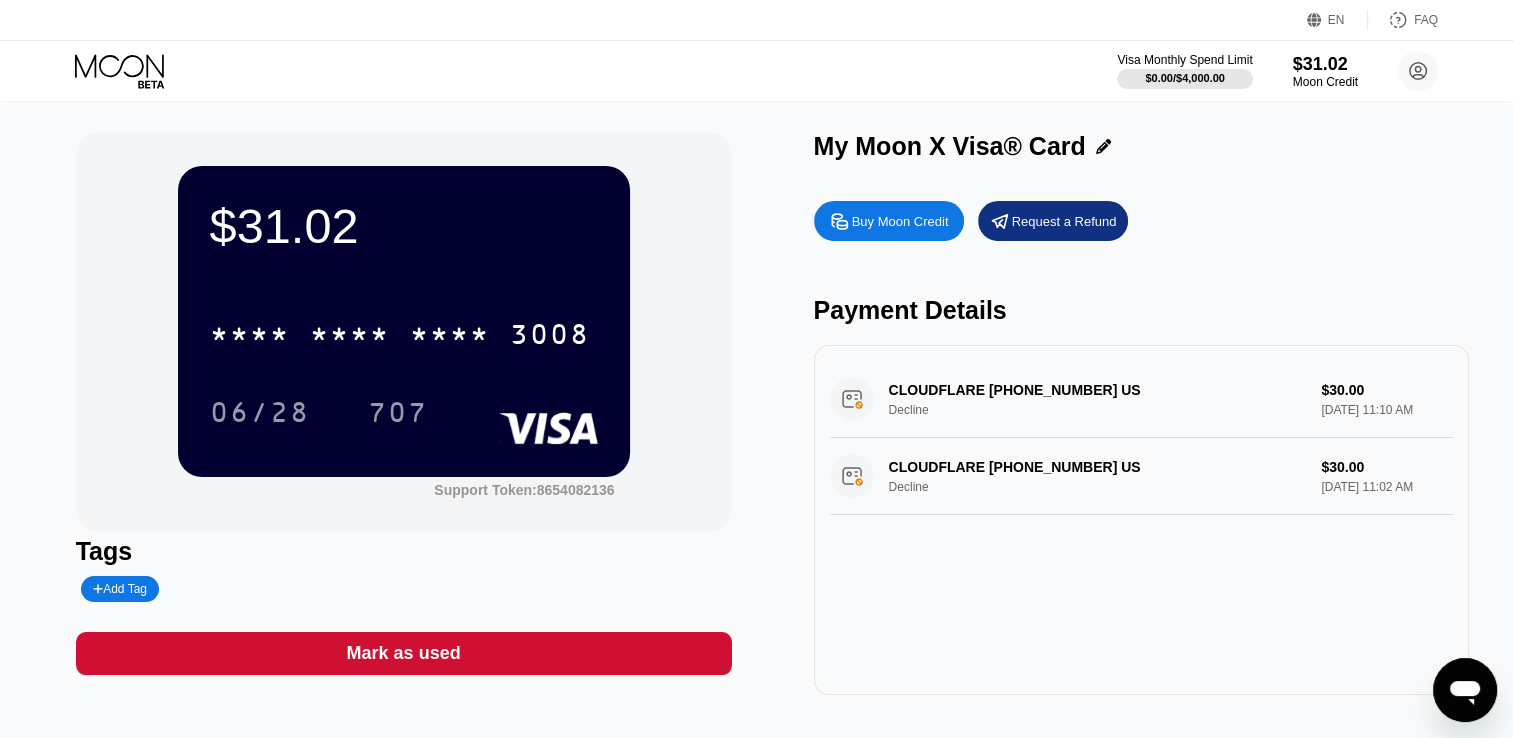 click on "CLOUDFLARE               +18889935273 US Decline $30.00 Jul 12, 2025 11:10 AM" at bounding box center (1142, 399) 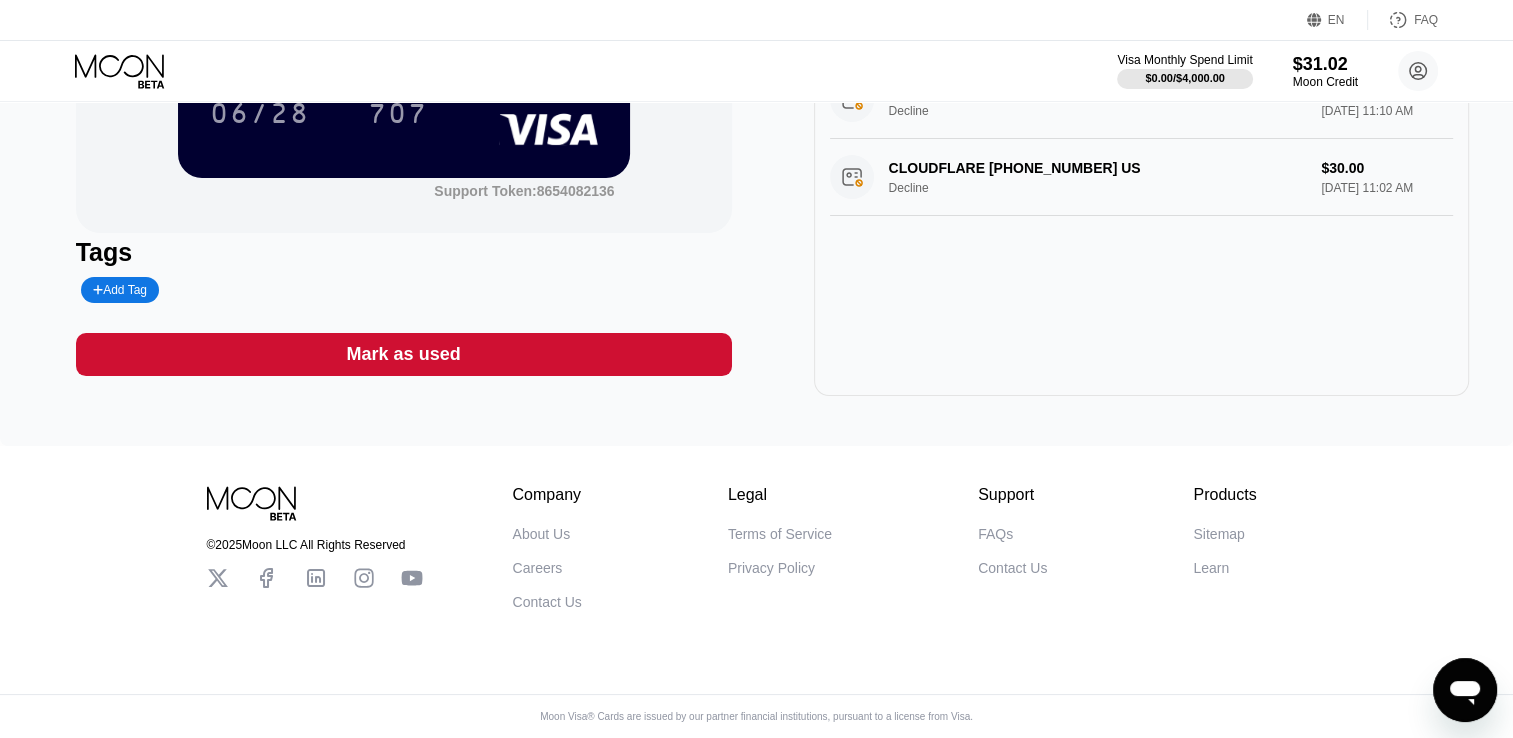 click 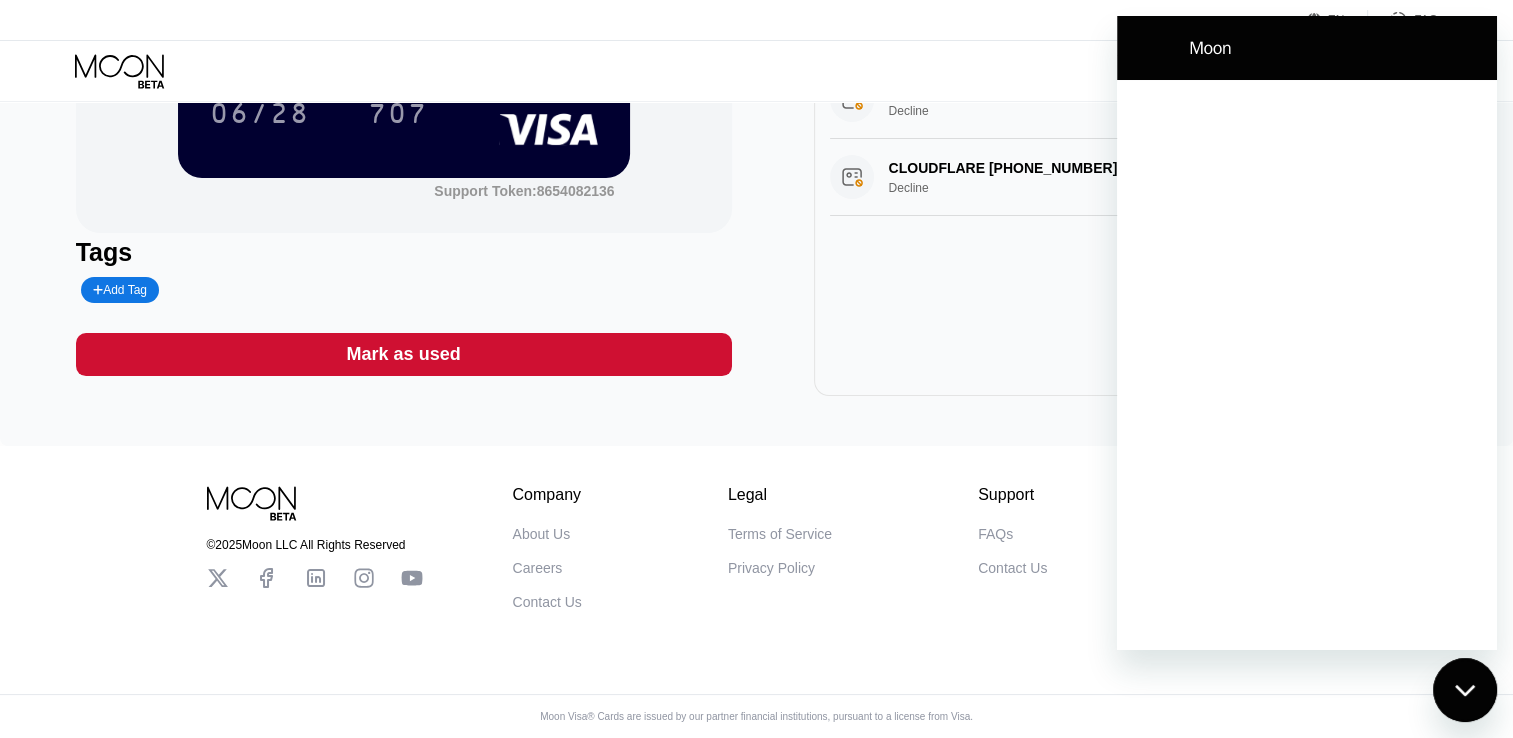 scroll, scrollTop: 0, scrollLeft: 0, axis: both 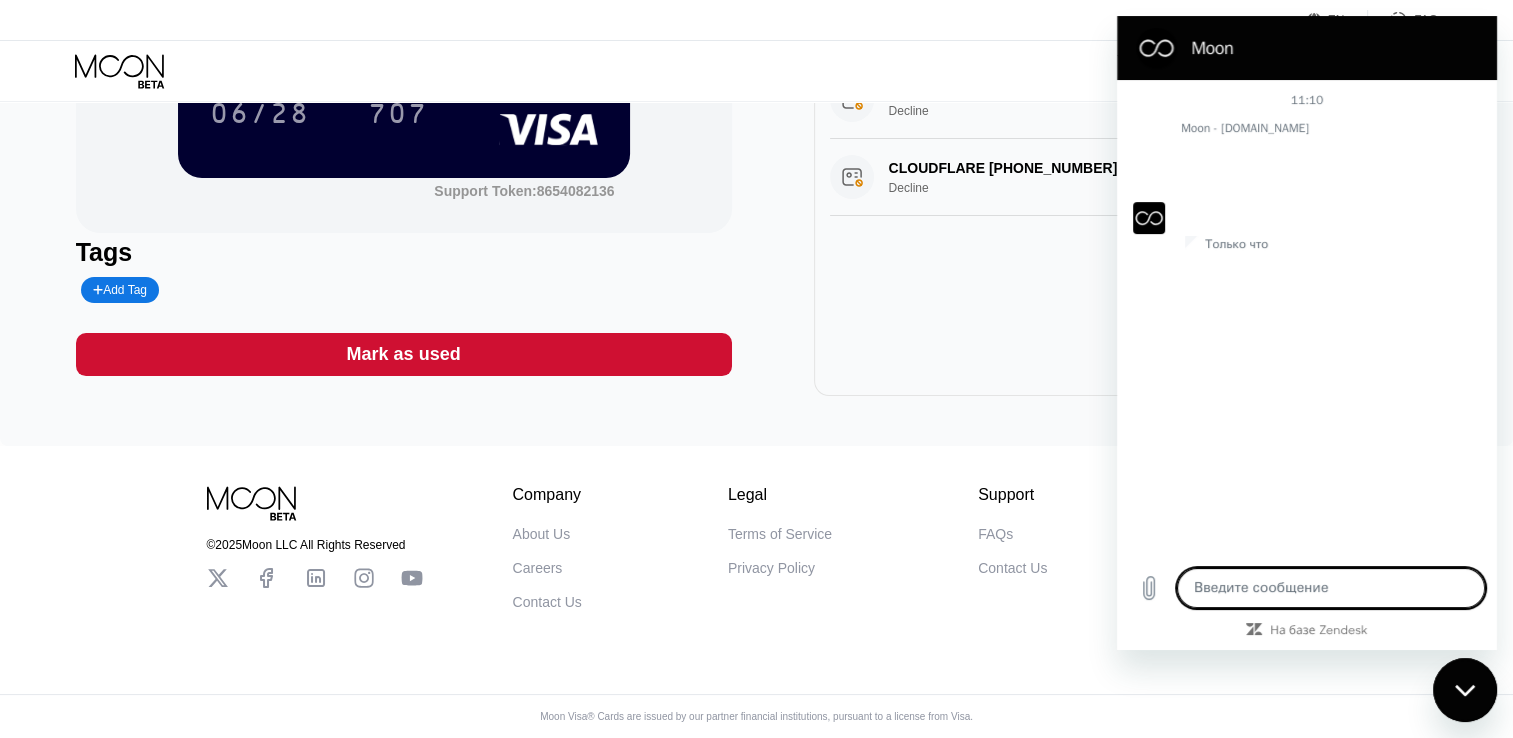 type on "x" 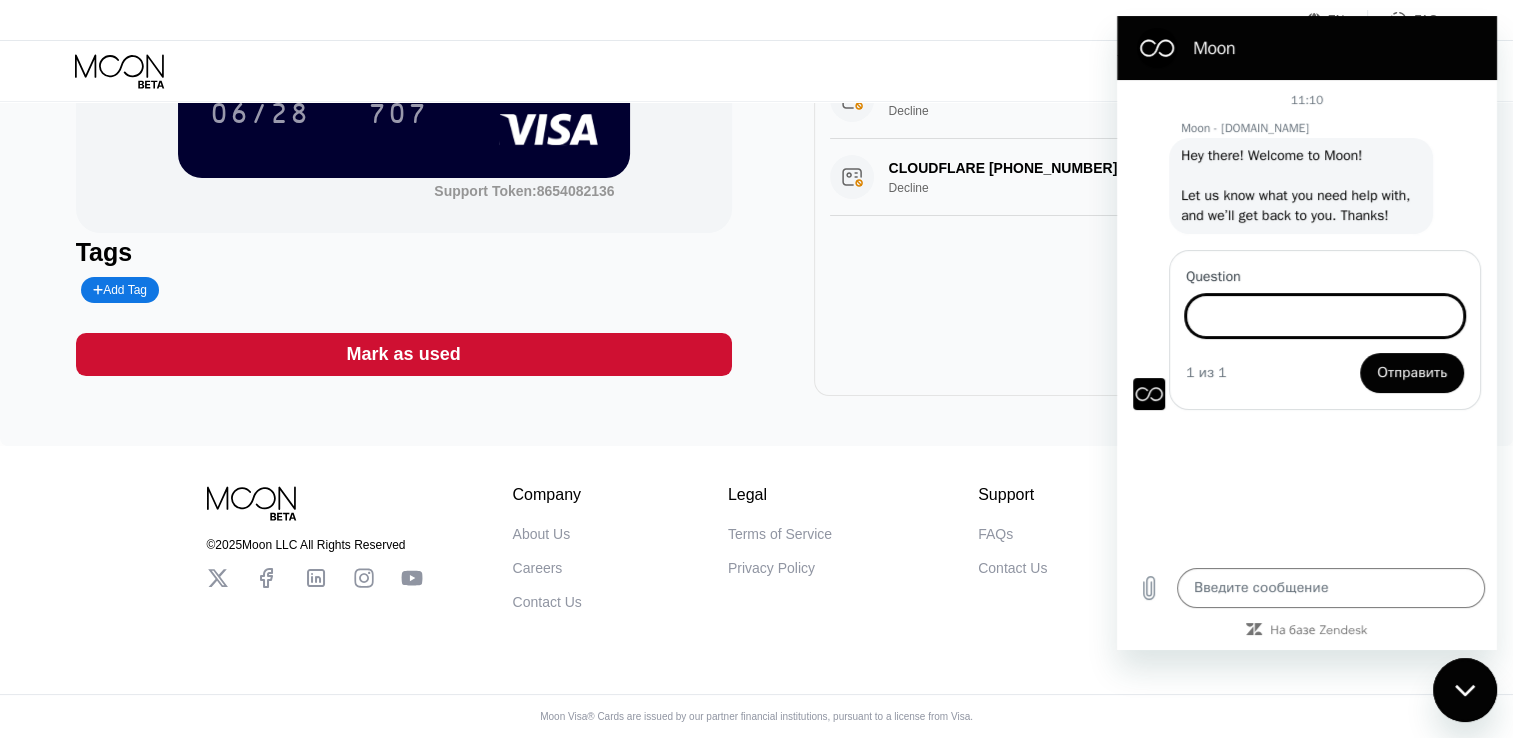 type on "ы" 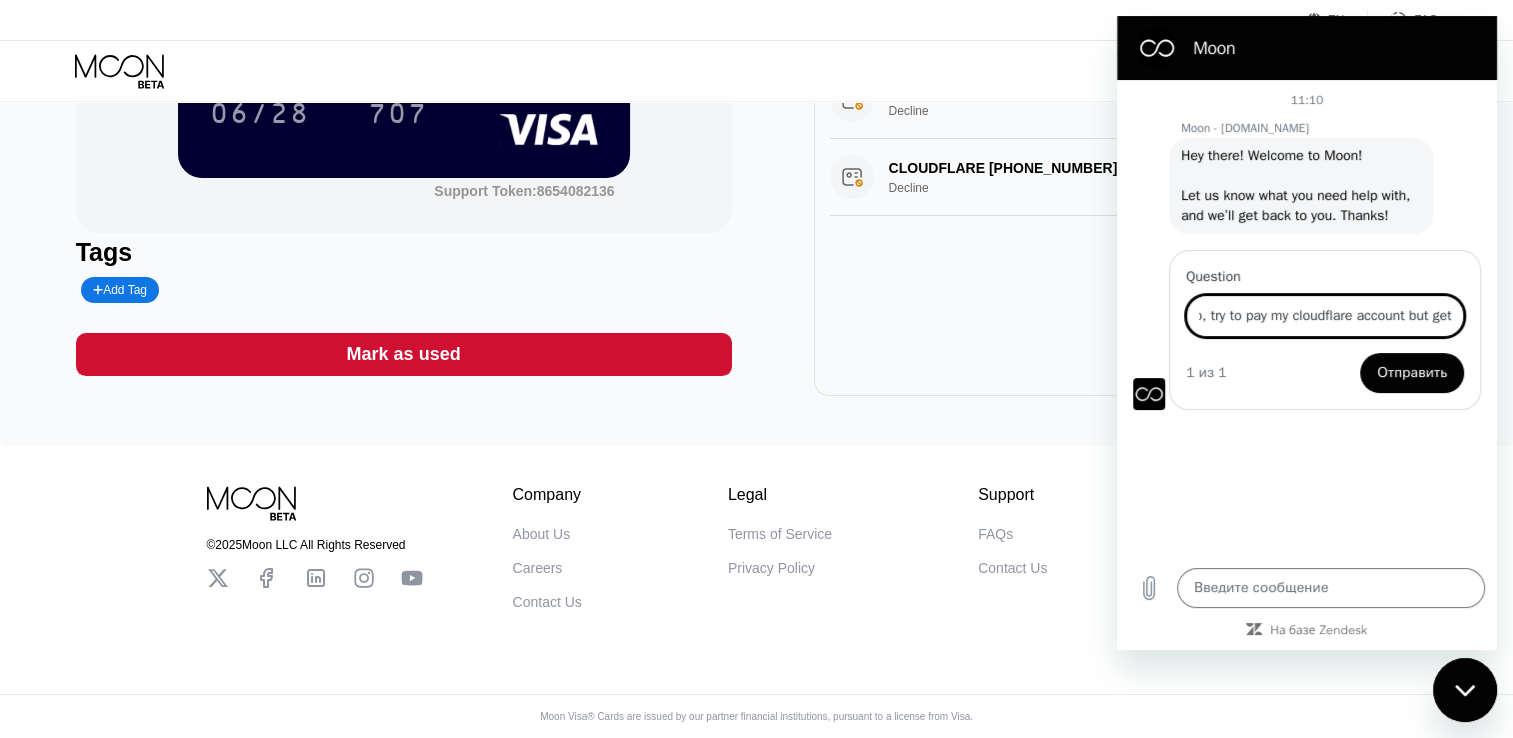 scroll, scrollTop: 0, scrollLeft: 38, axis: horizontal 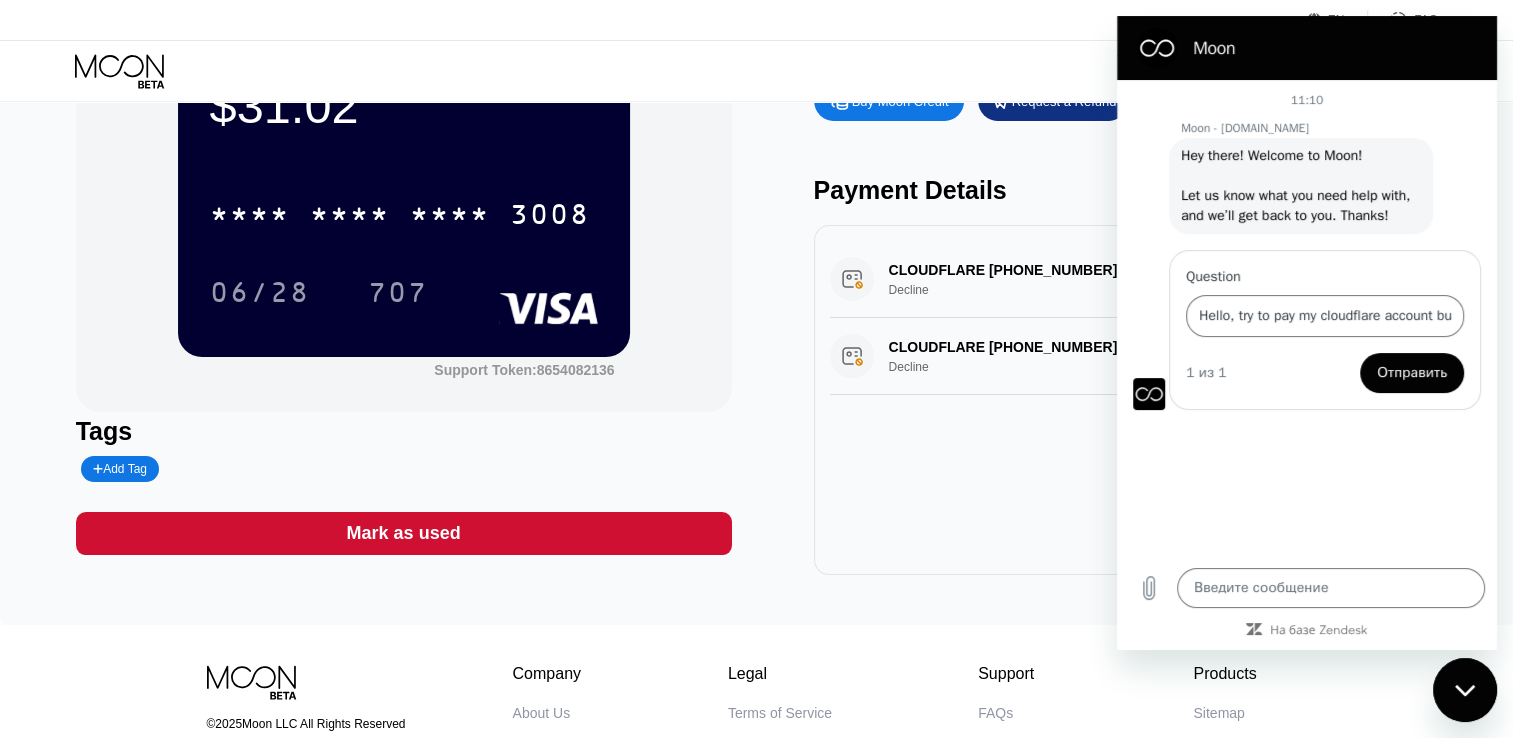 drag, startPoint x: 883, startPoint y: 338, endPoint x: 932, endPoint y: 373, distance: 60.216278 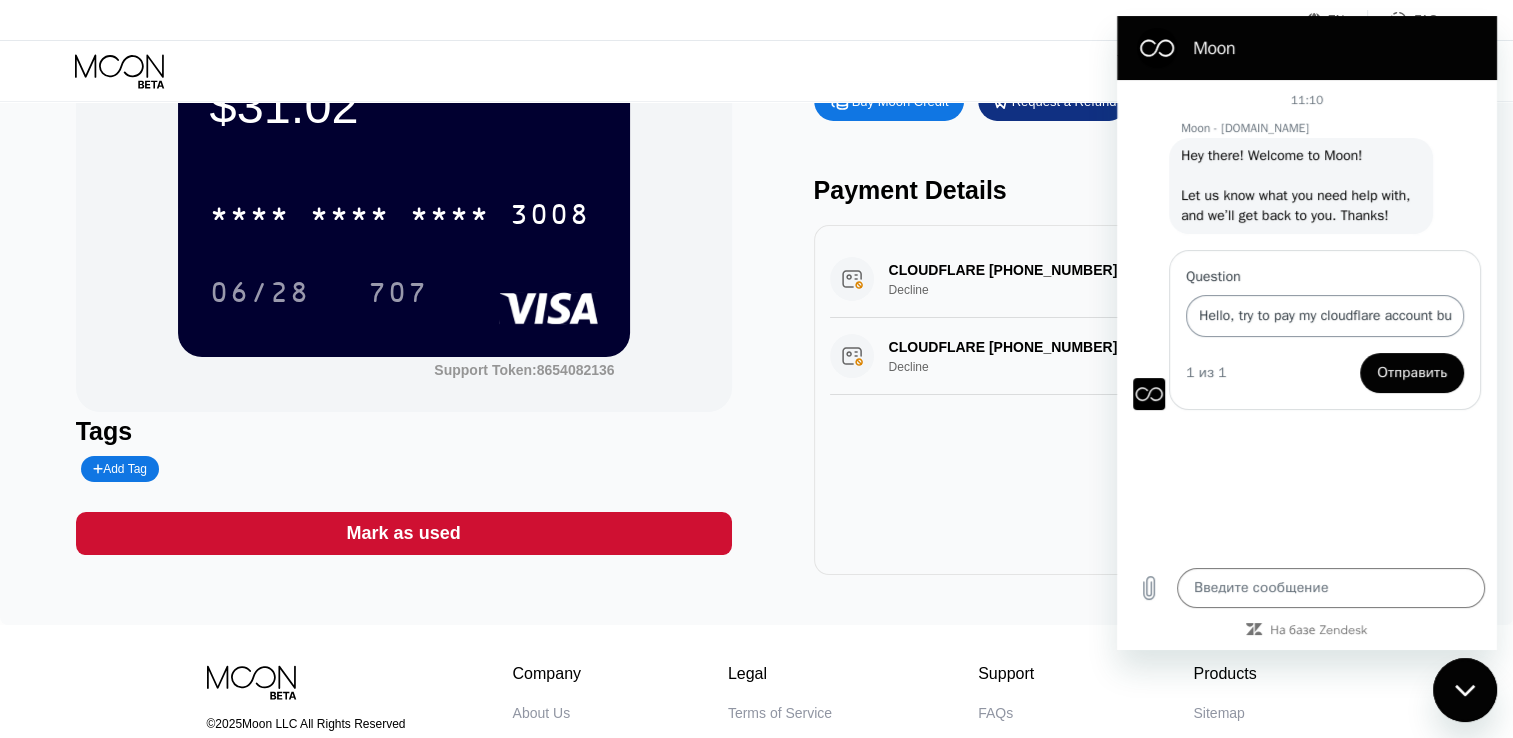 click on "Hello, try to pay my cloudflare account but get" at bounding box center (1325, 316) 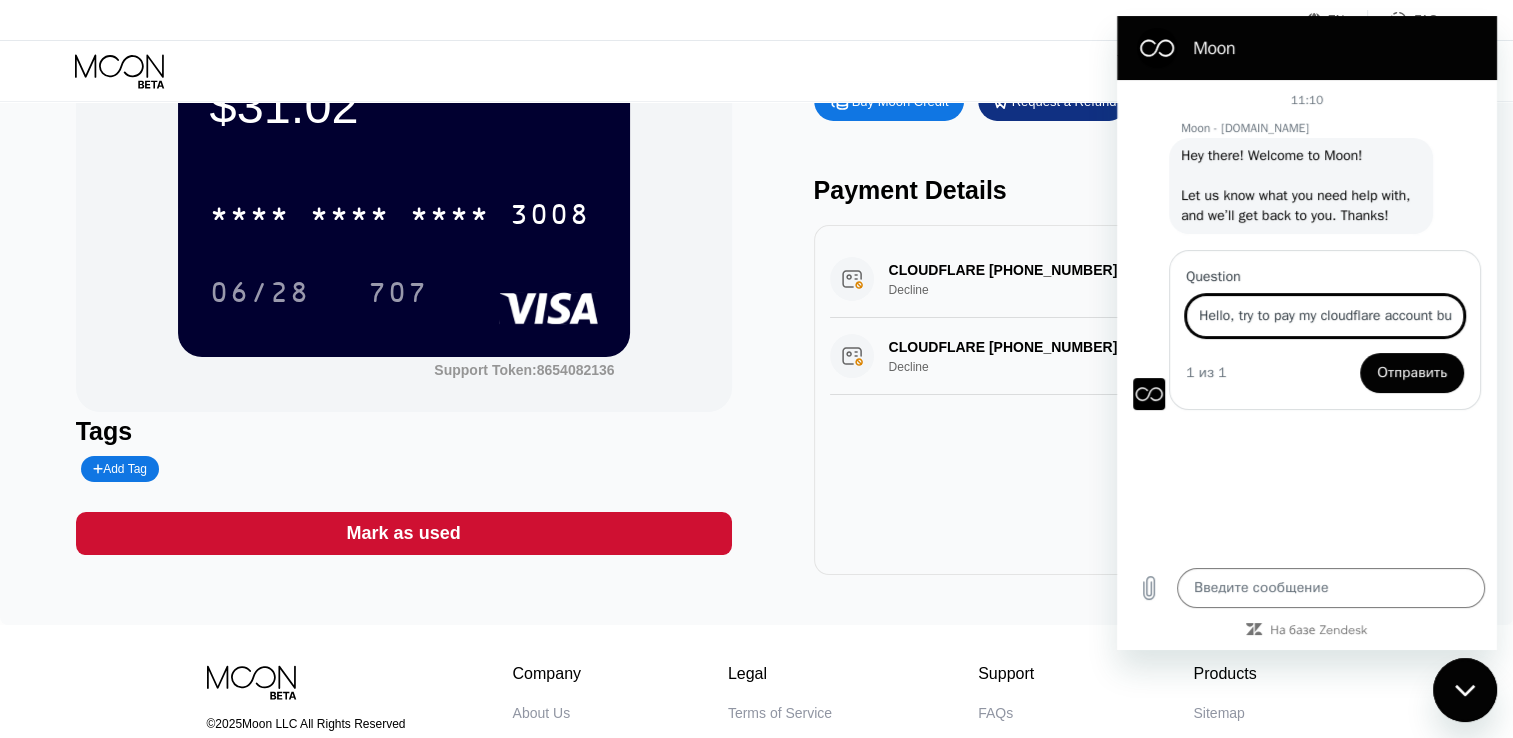 scroll, scrollTop: 0, scrollLeft: 38, axis: horizontal 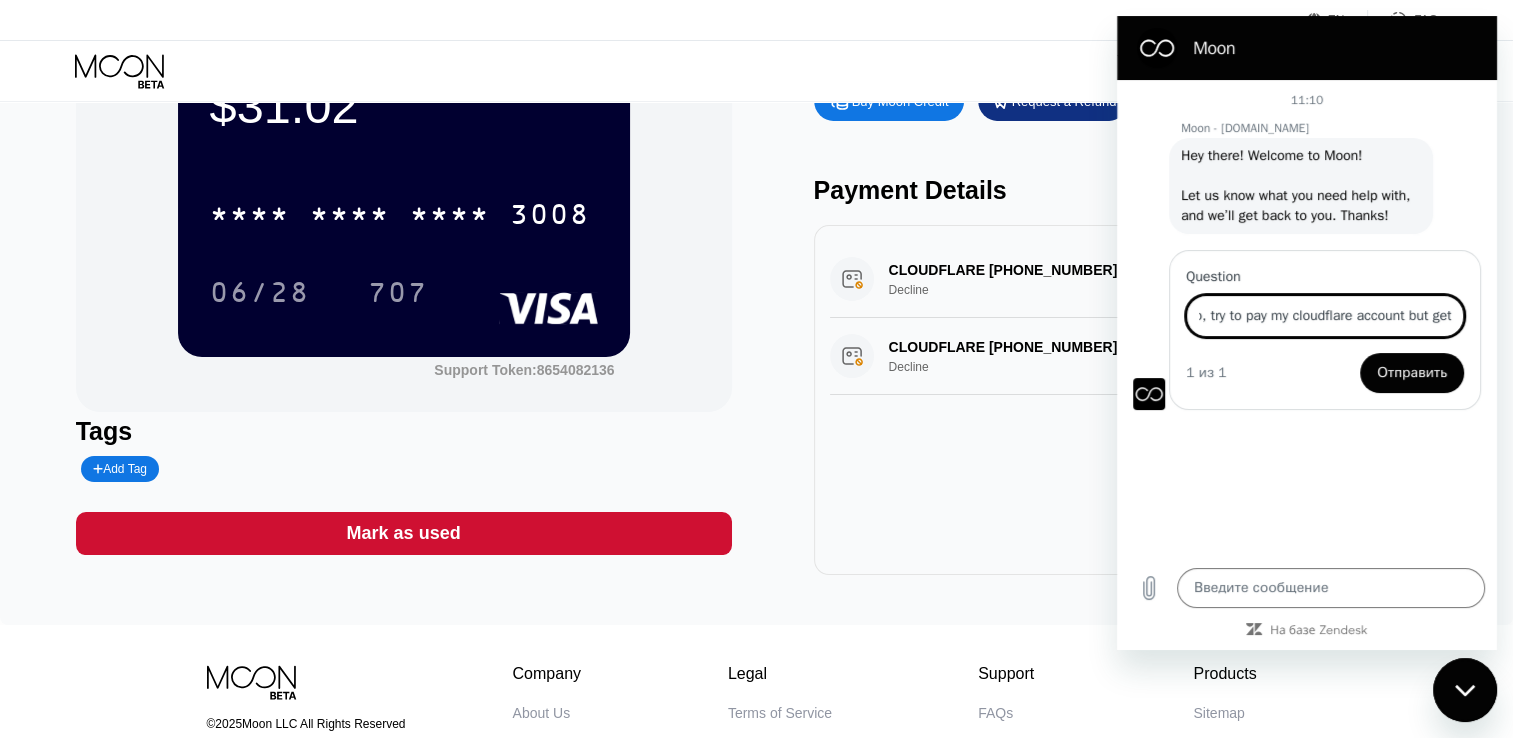 drag, startPoint x: 1441, startPoint y: 318, endPoint x: 1492, endPoint y: 316, distance: 51.0392 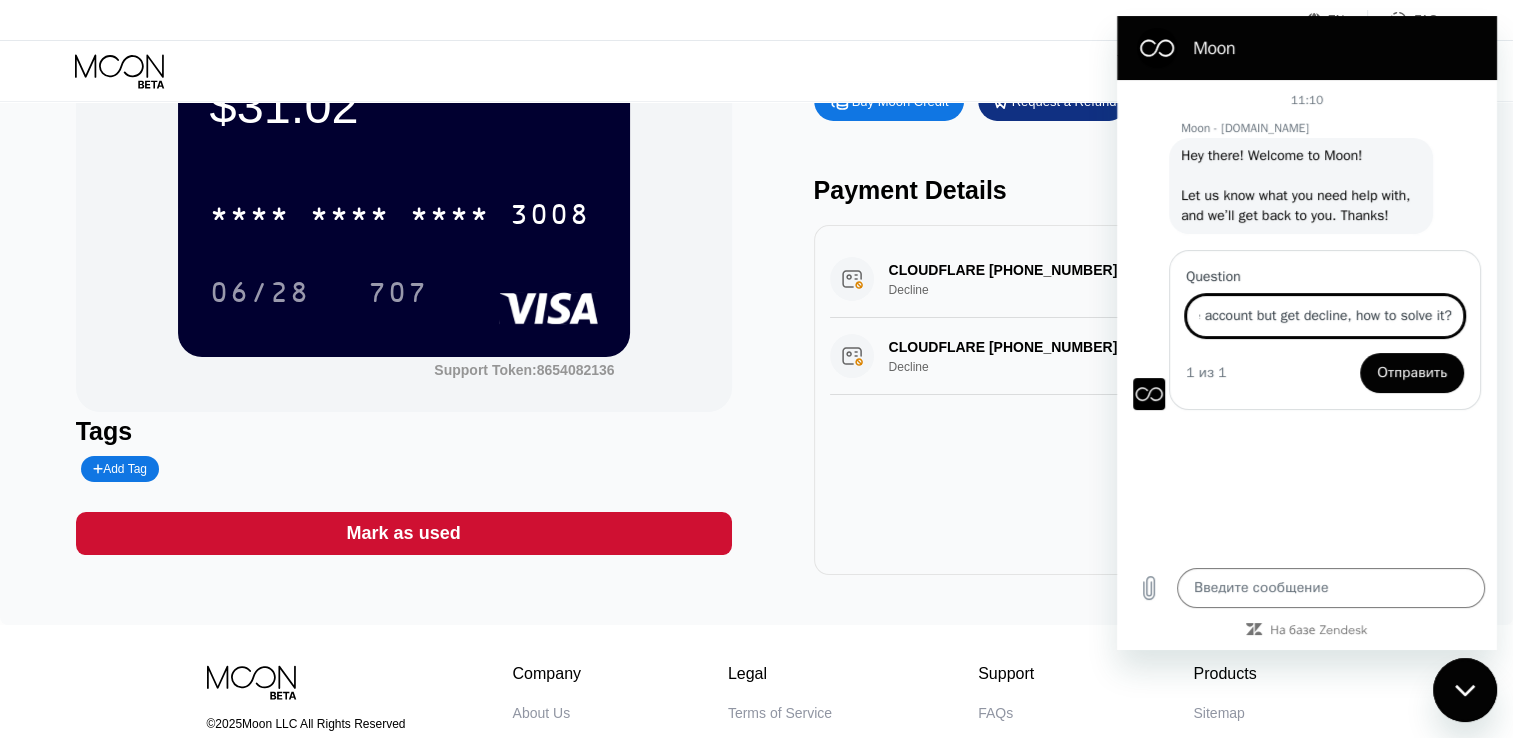 scroll, scrollTop: 0, scrollLeft: 186, axis: horizontal 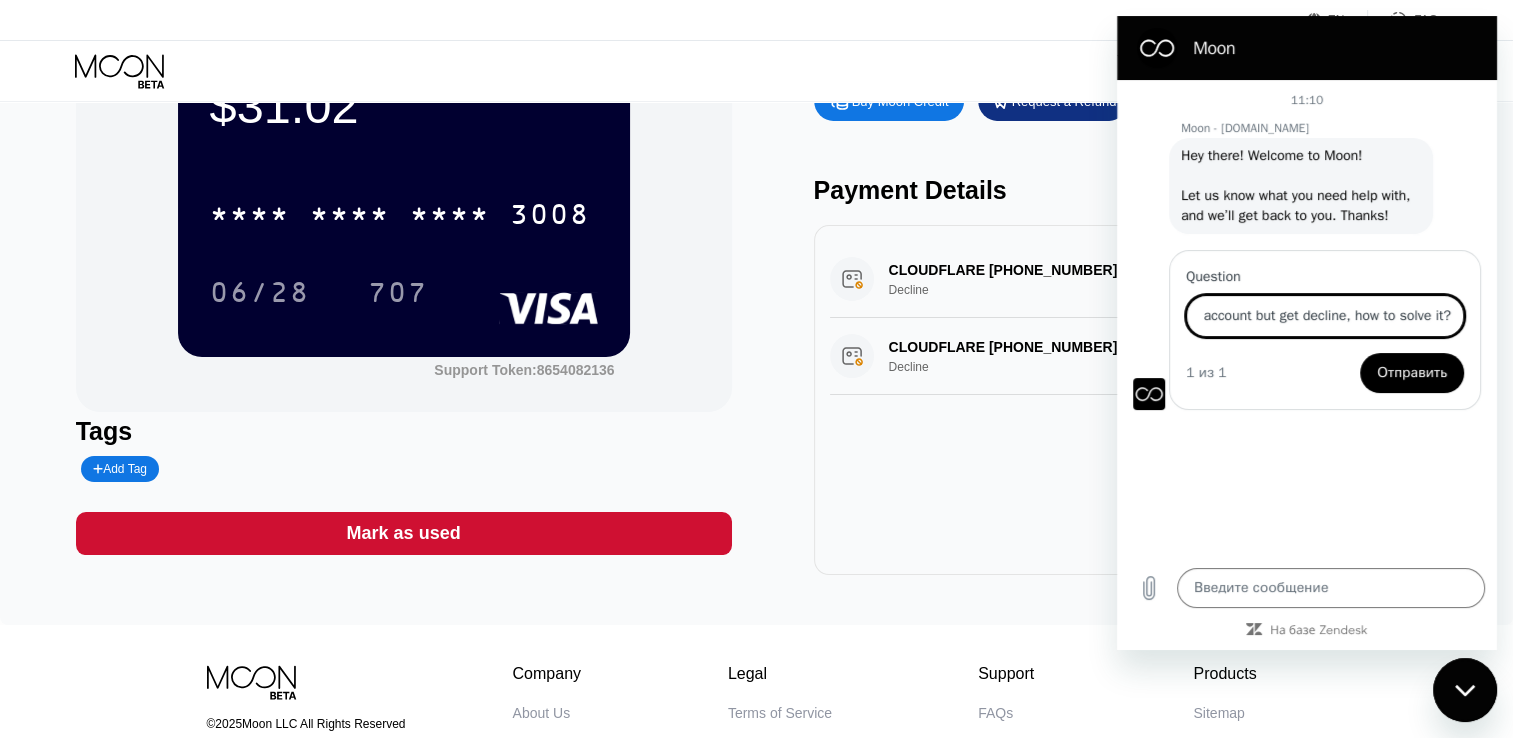 type on "Hello, try to pay my cloudflare account but get decline, how to solve it?" 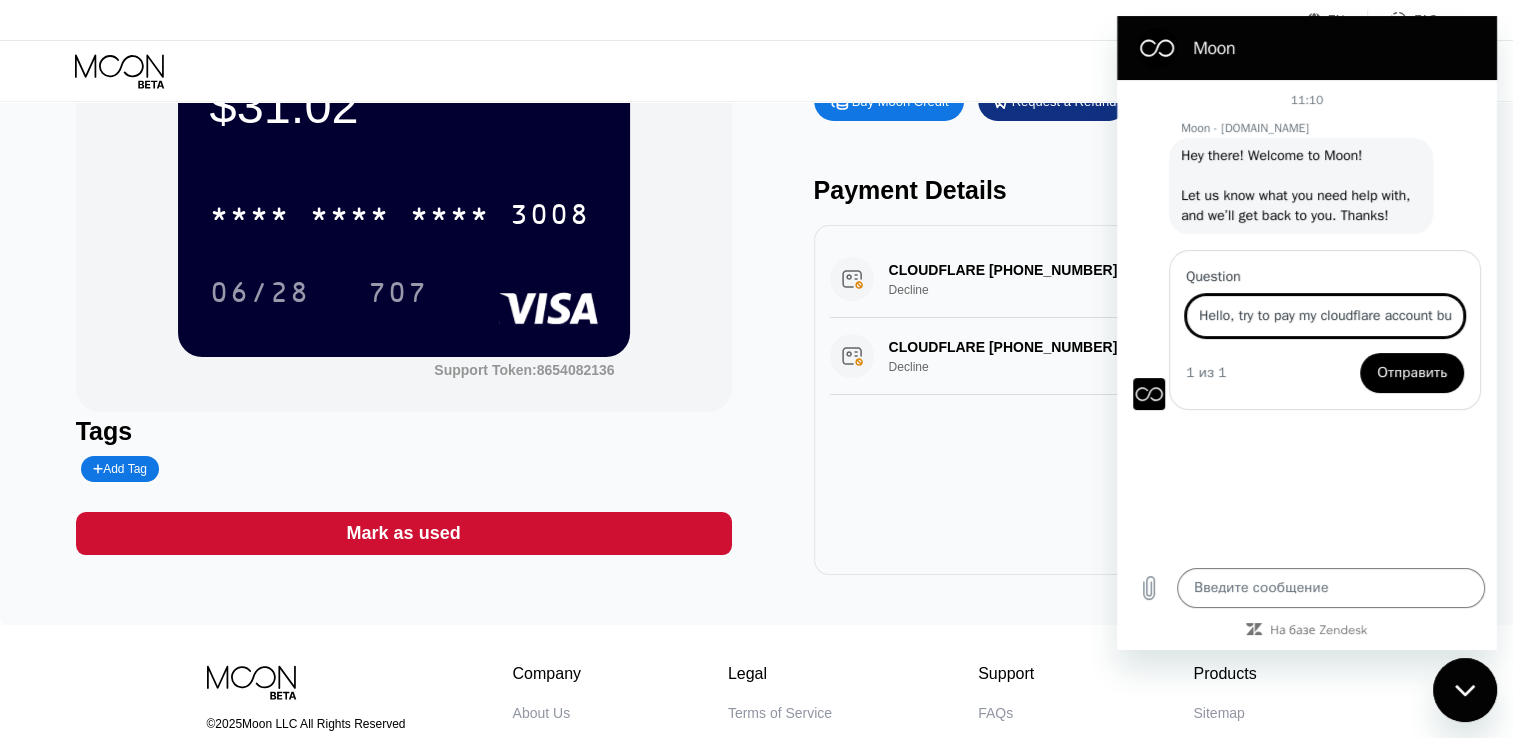 click on "Отправить" at bounding box center (1412, 373) 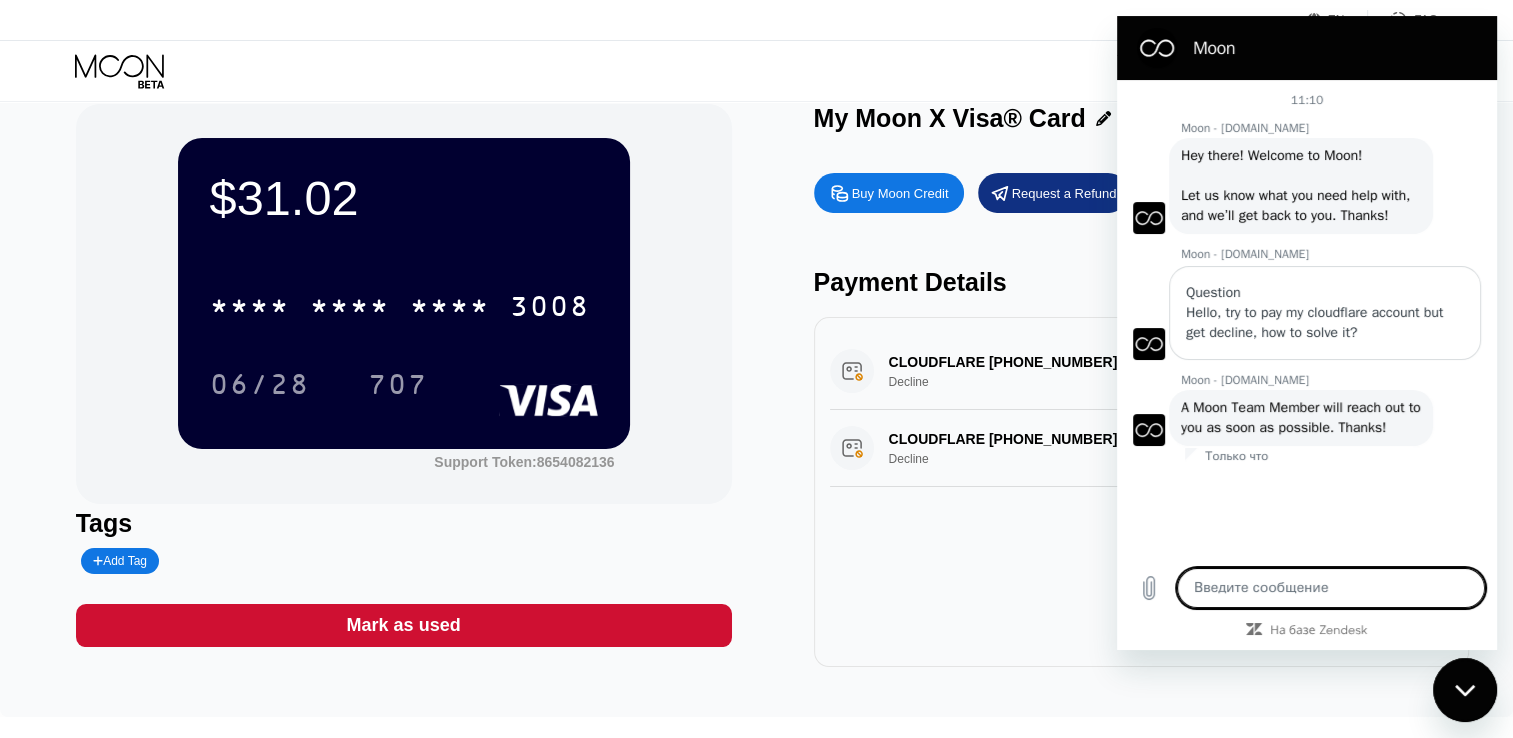 scroll, scrollTop: 0, scrollLeft: 0, axis: both 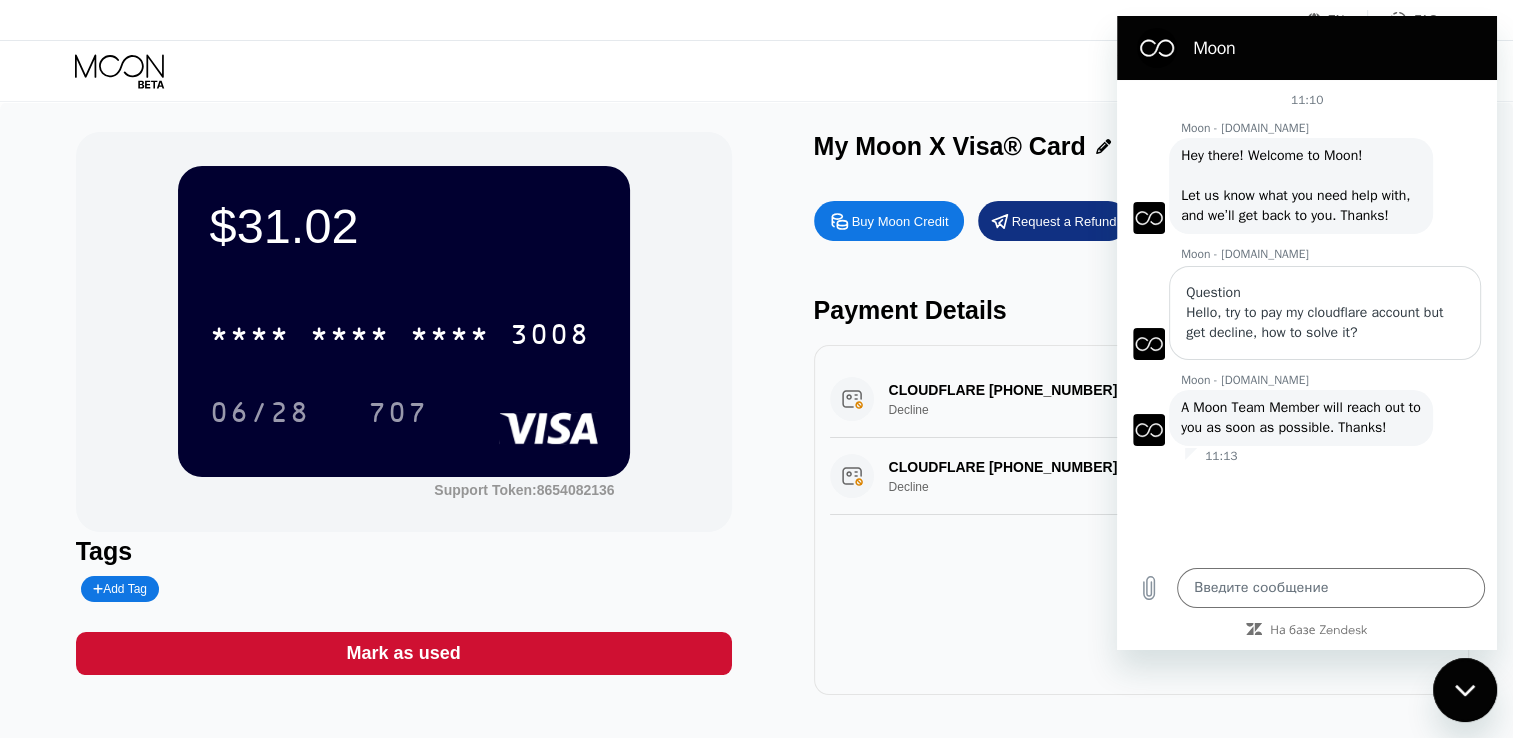 type on "x" 